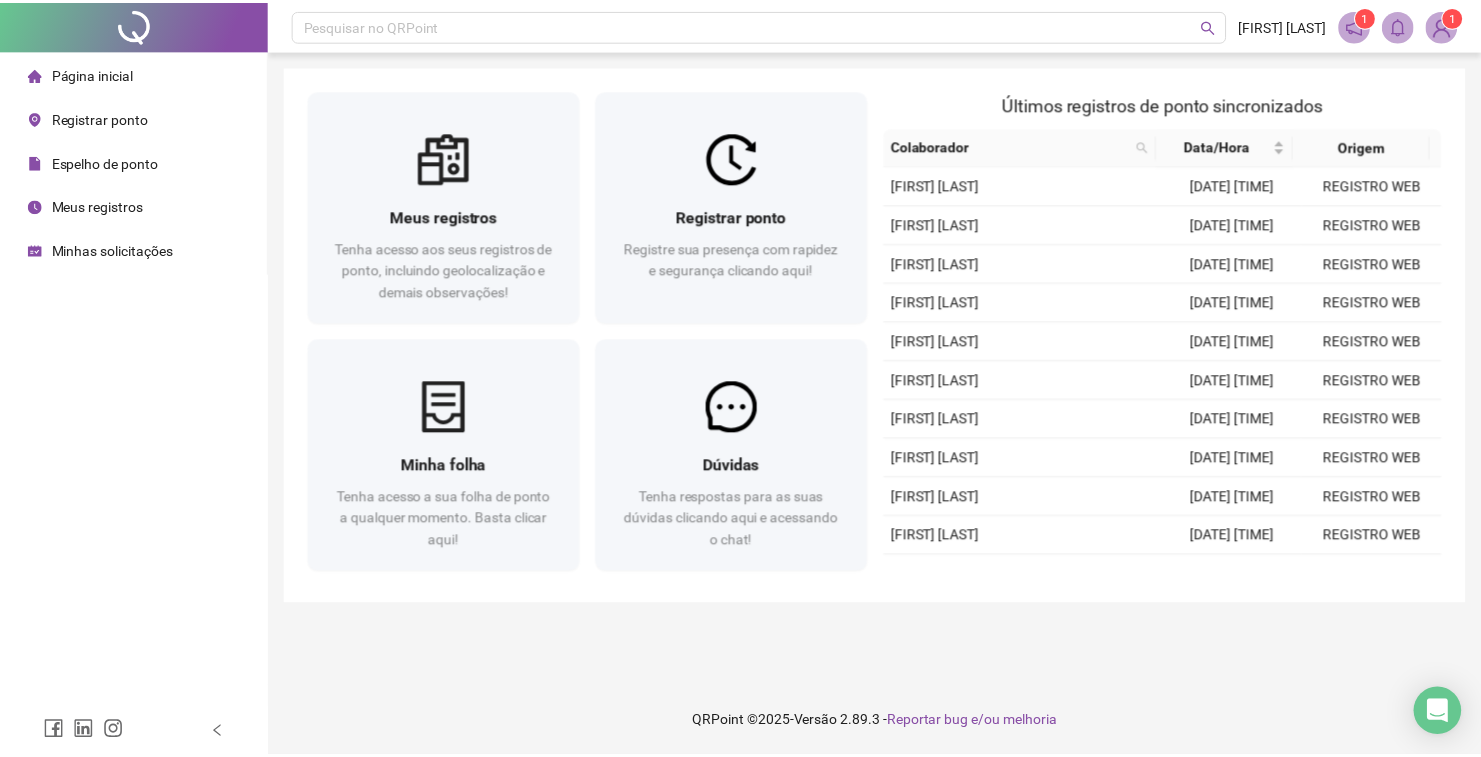 scroll, scrollTop: 0, scrollLeft: 0, axis: both 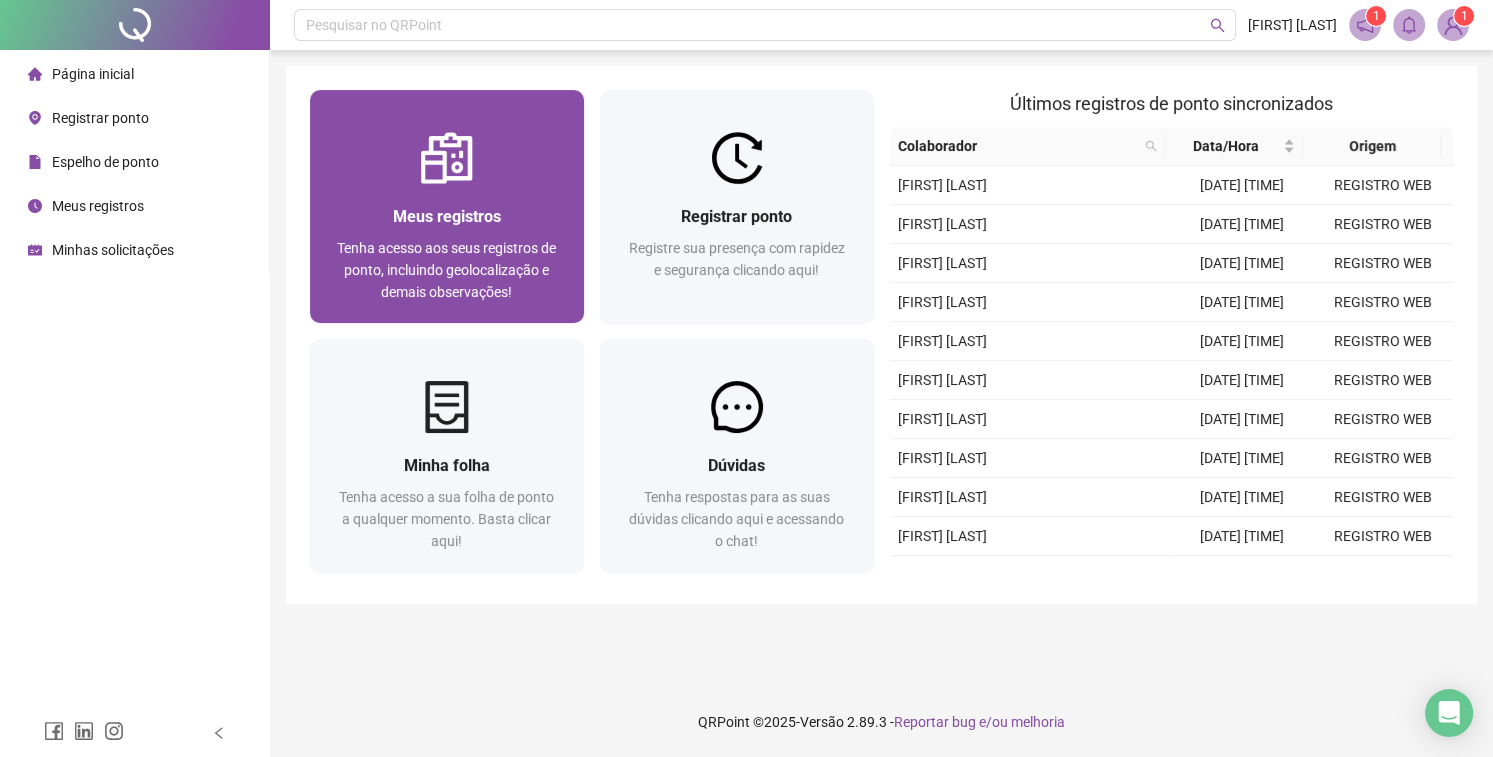 click on "Tenha acesso aos seus registros de ponto, incluindo geolocalização e demais observações!" at bounding box center (446, 270) 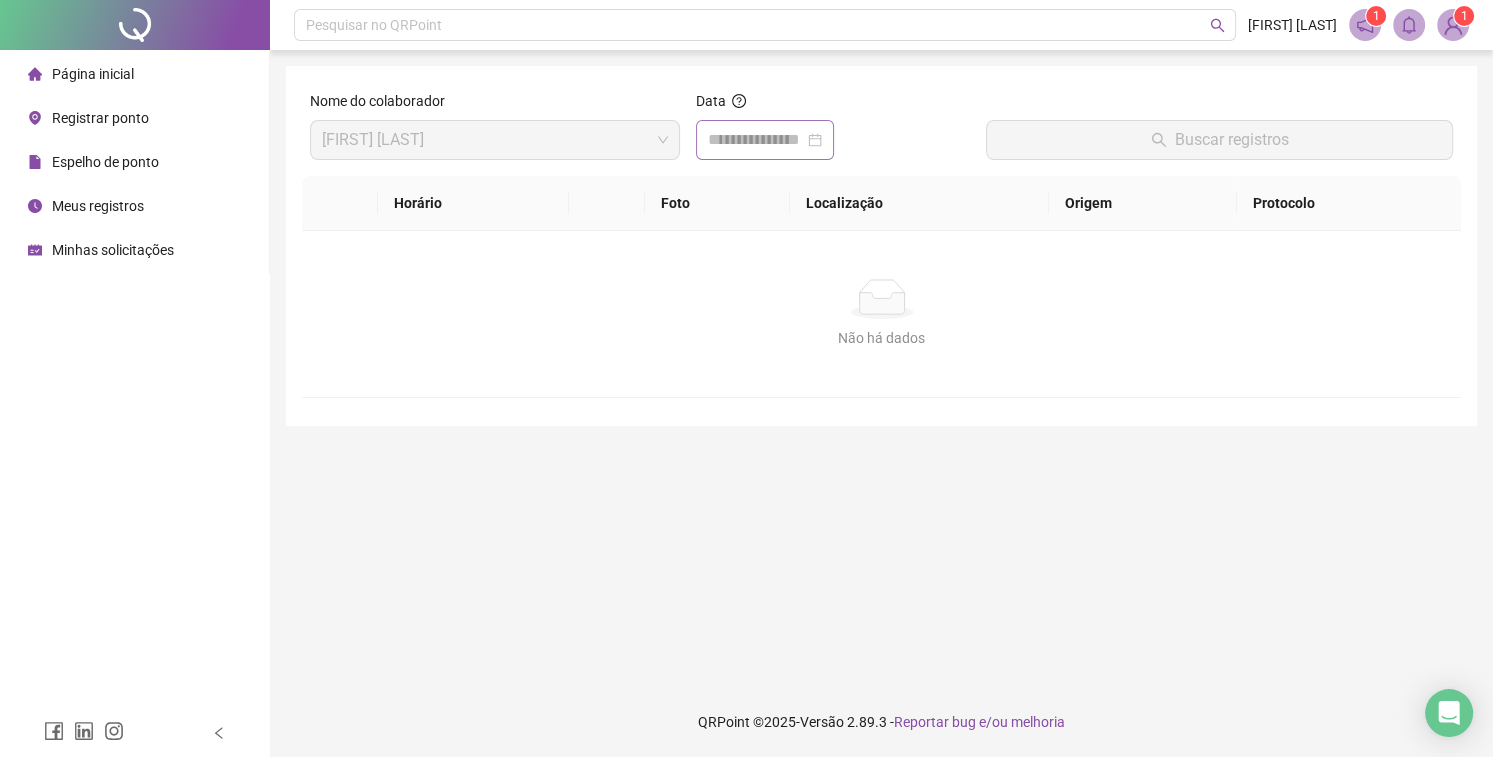 click on "Data" at bounding box center [833, 125] 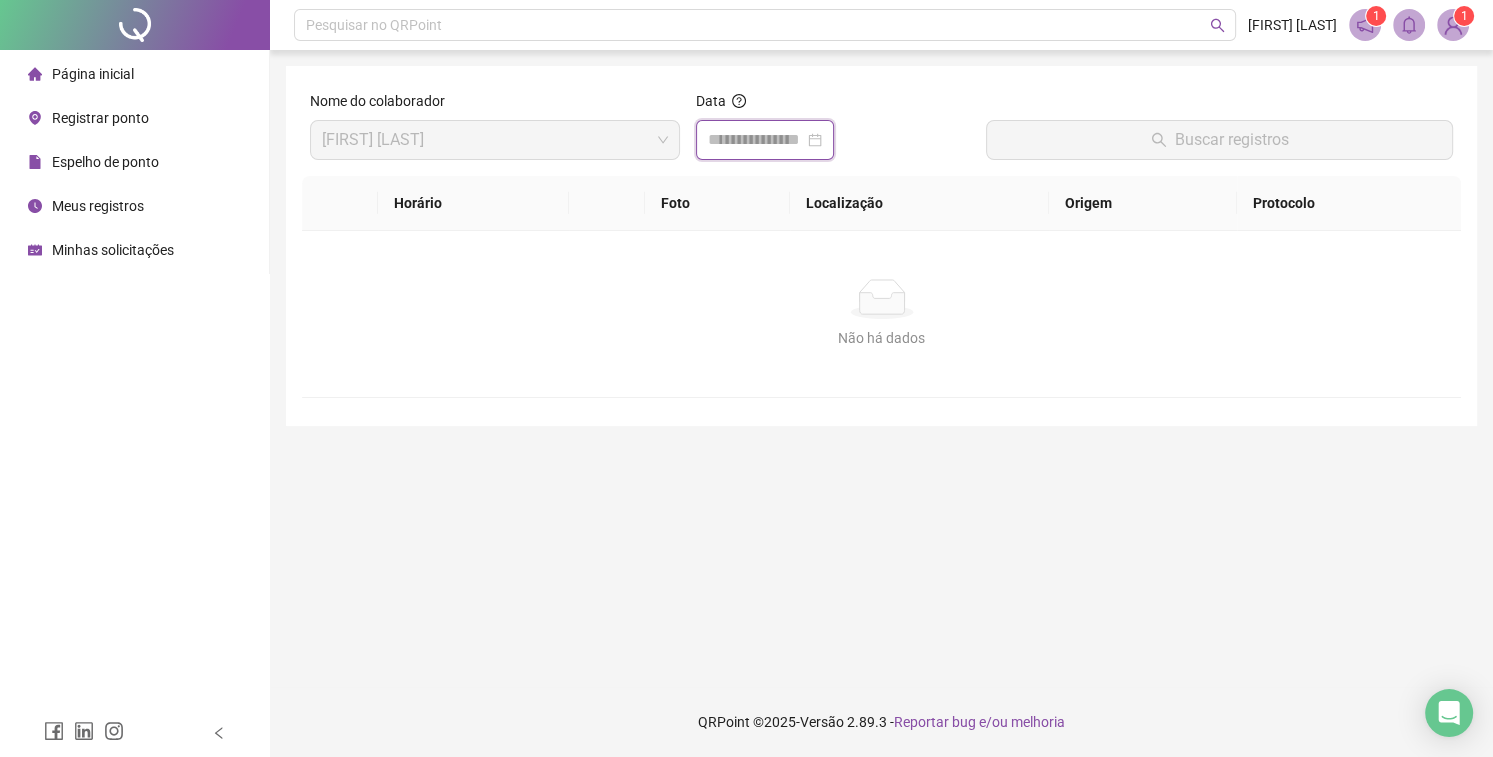 click at bounding box center [756, 140] 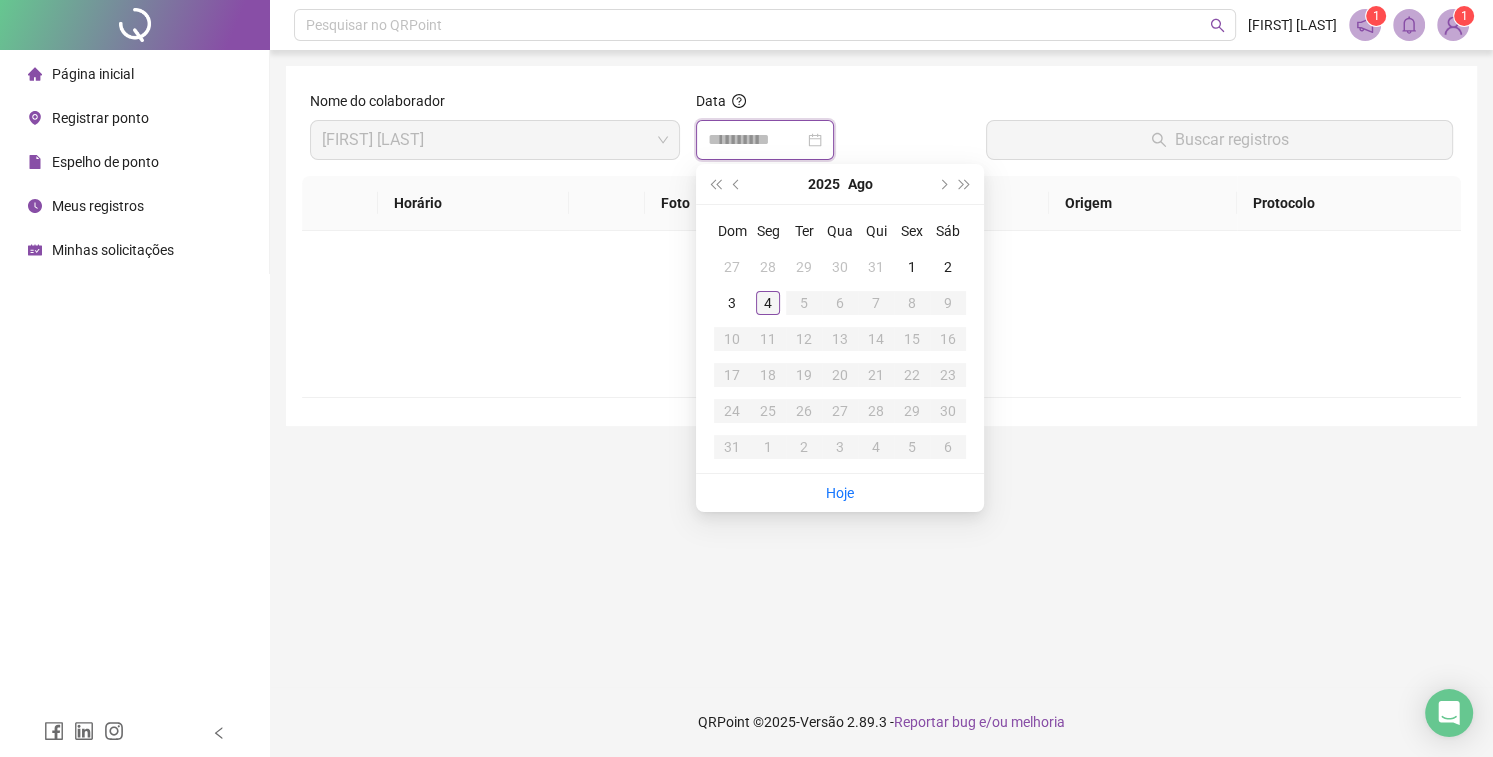 type on "**********" 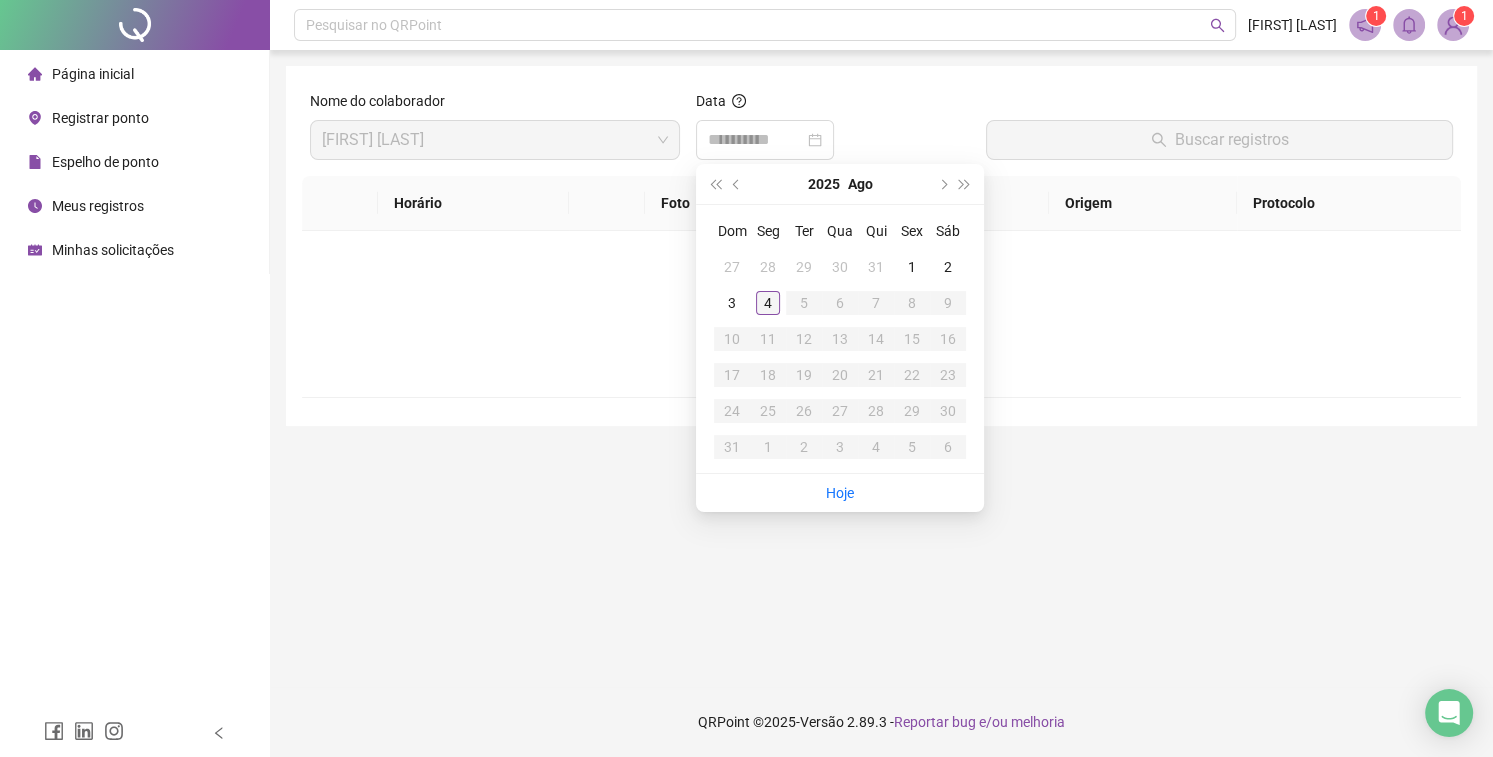 click on "4" at bounding box center (768, 303) 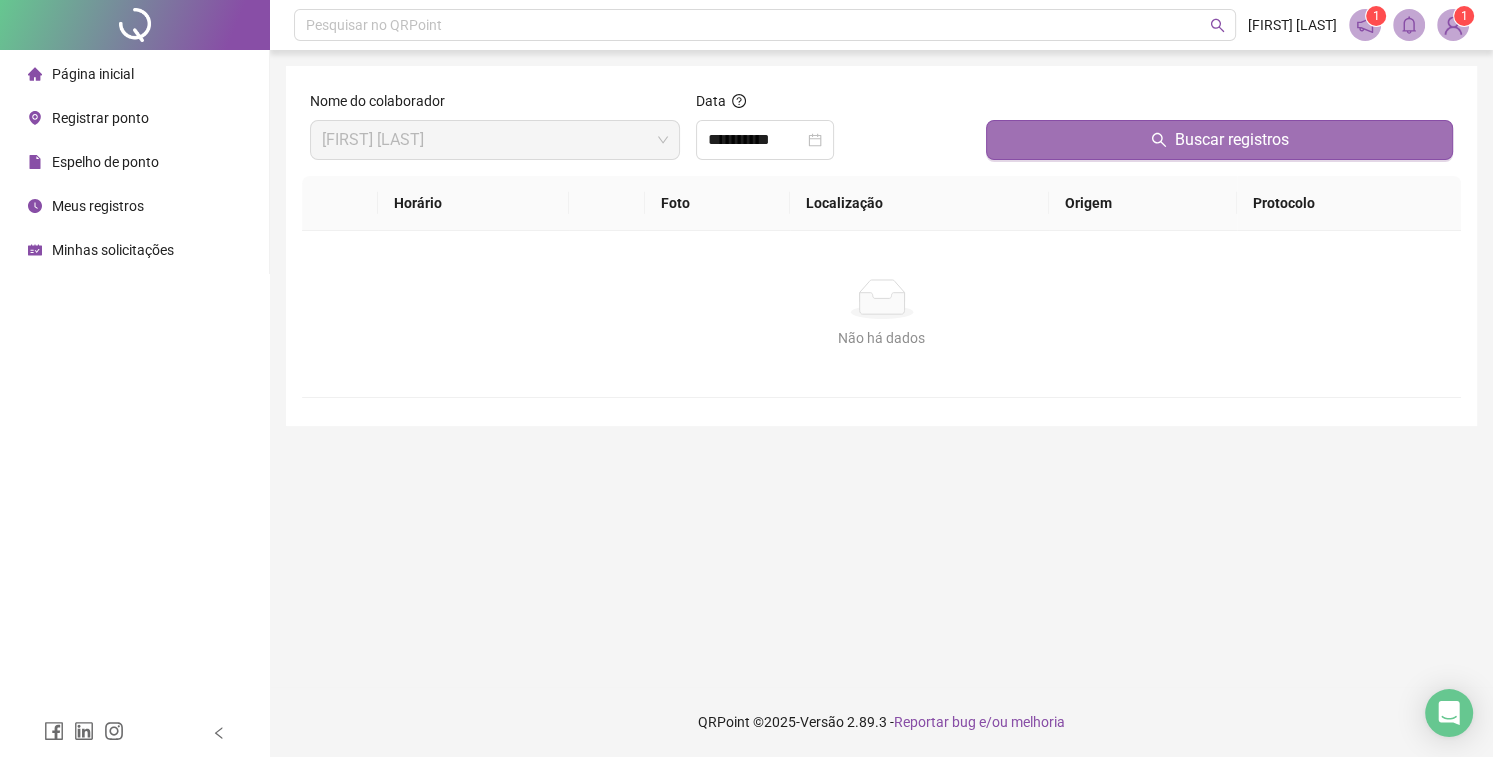 click on "Buscar registros" at bounding box center [1219, 140] 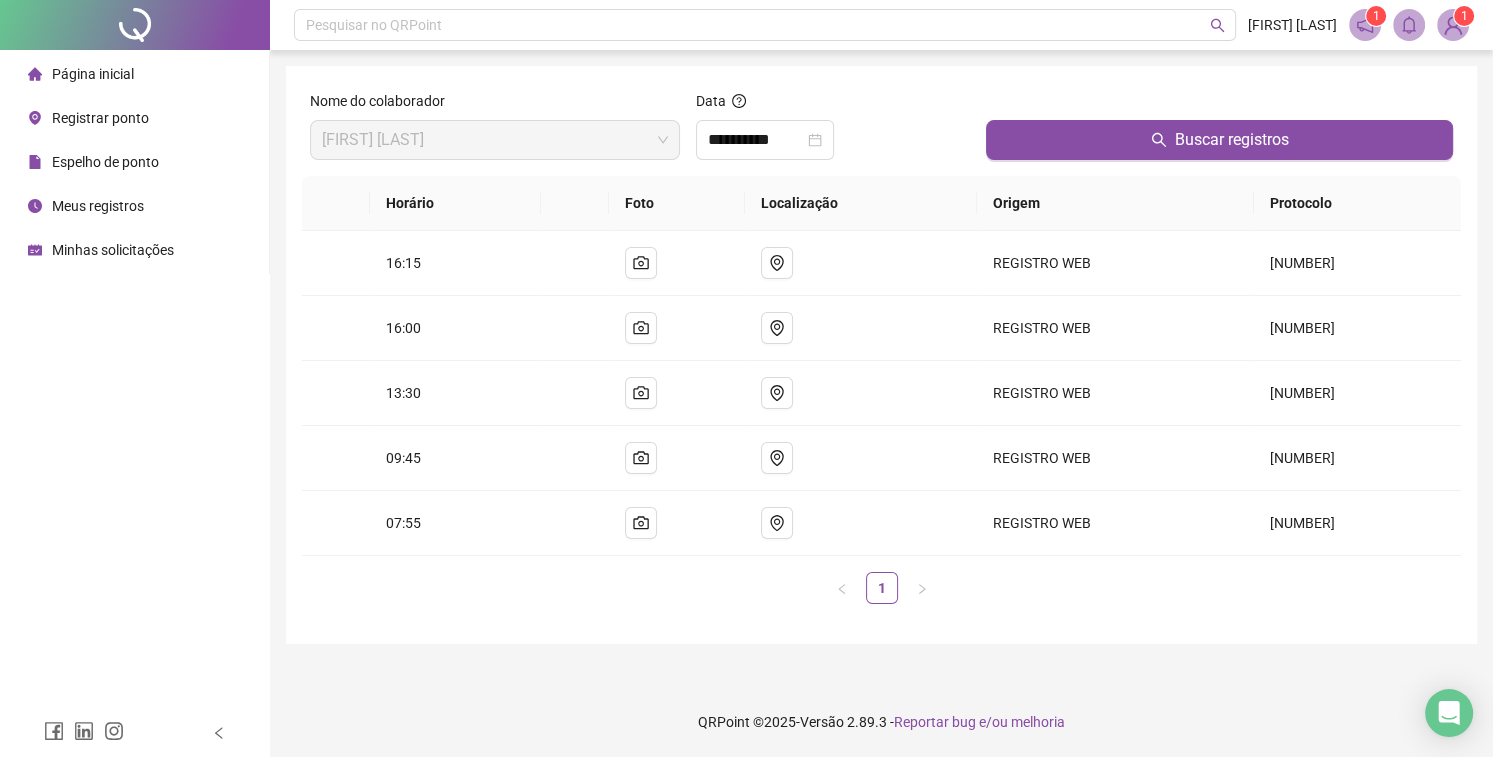 click on "Registrar ponto" at bounding box center [100, 118] 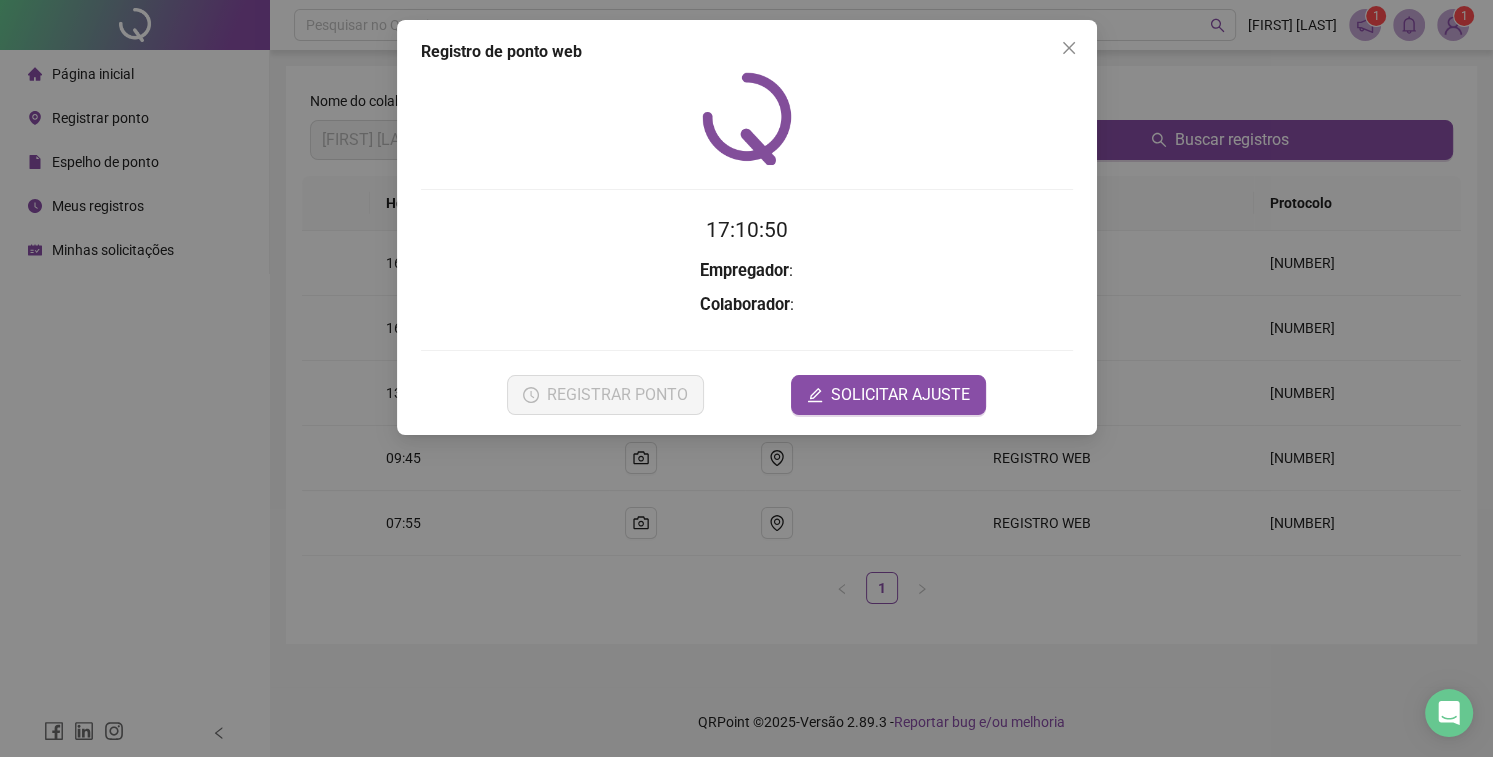 click on "Registro de ponto web [TIME] Empregador :  Colaborador :  REGISTRAR PONTO SOLICITAR AJUSTE" at bounding box center (746, 378) 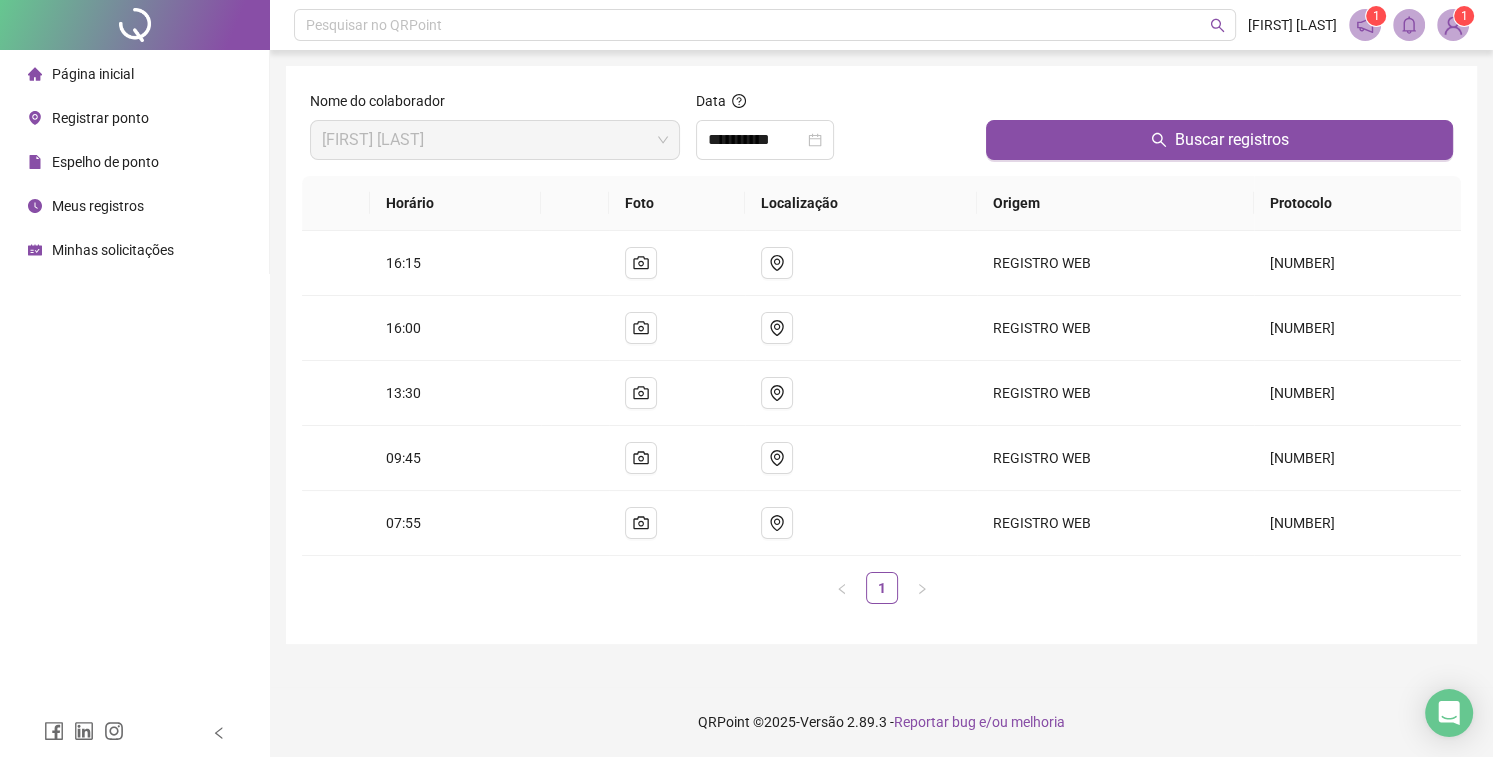 click on "Espelho de ponto" at bounding box center [105, 162] 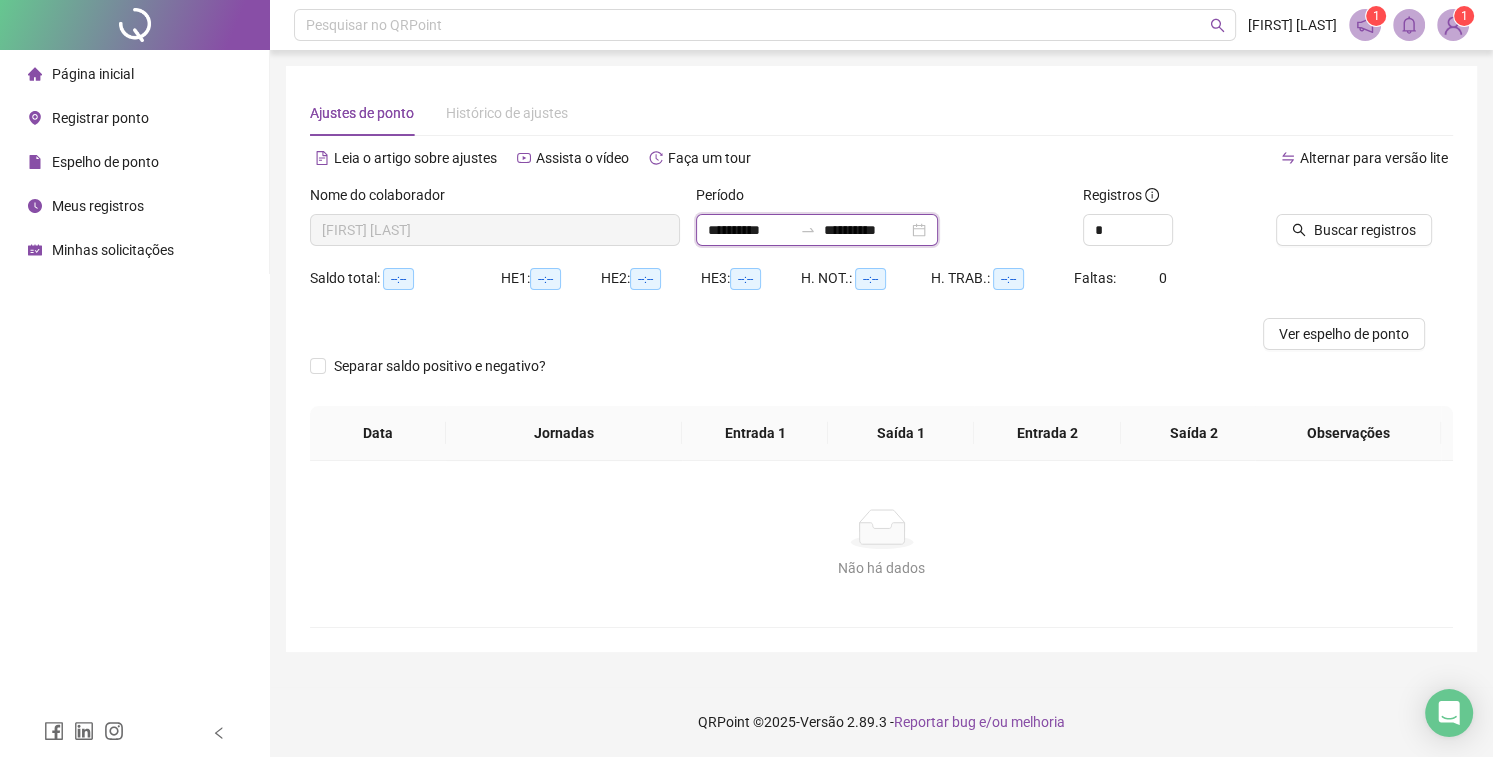 click on "**********" at bounding box center [750, 230] 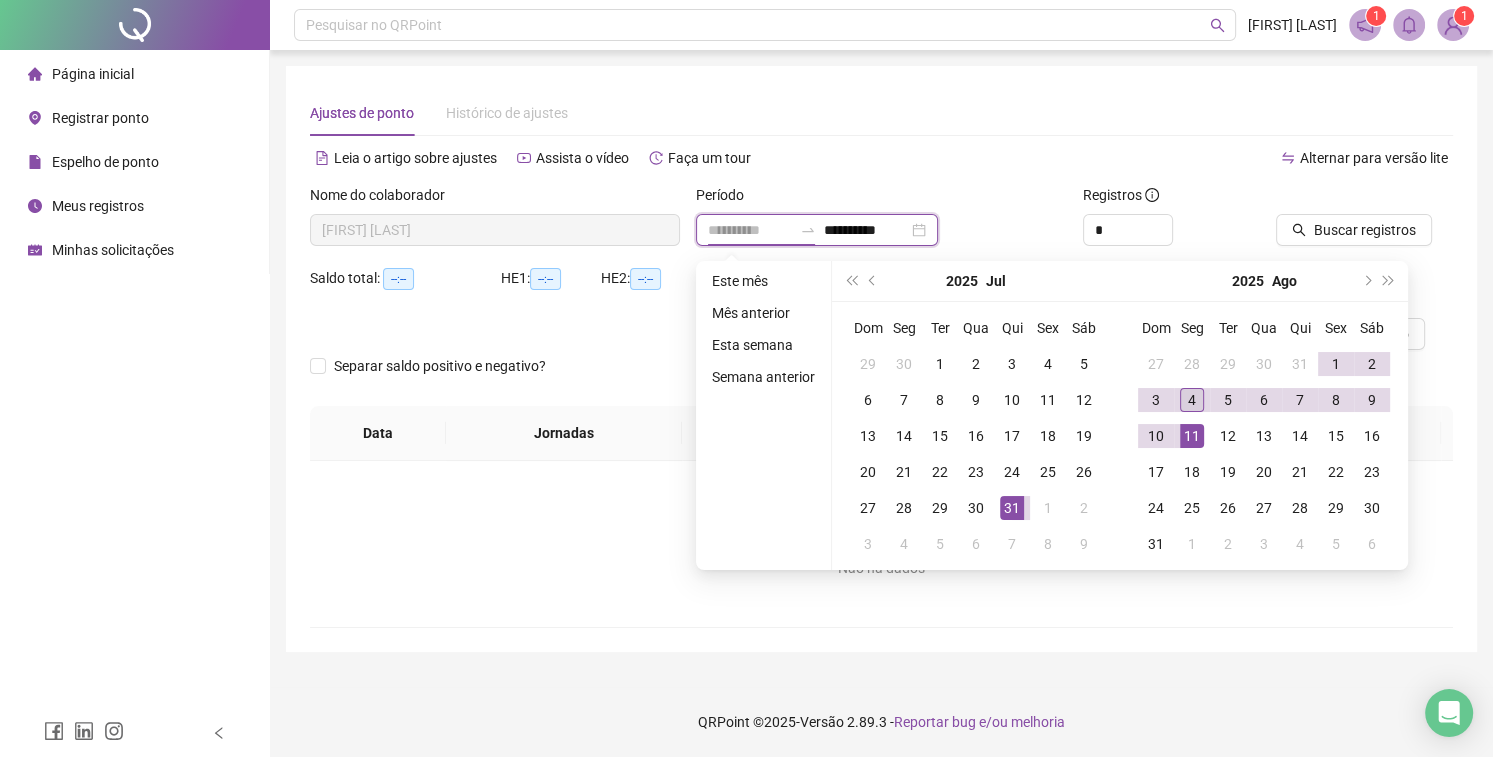 type on "**********" 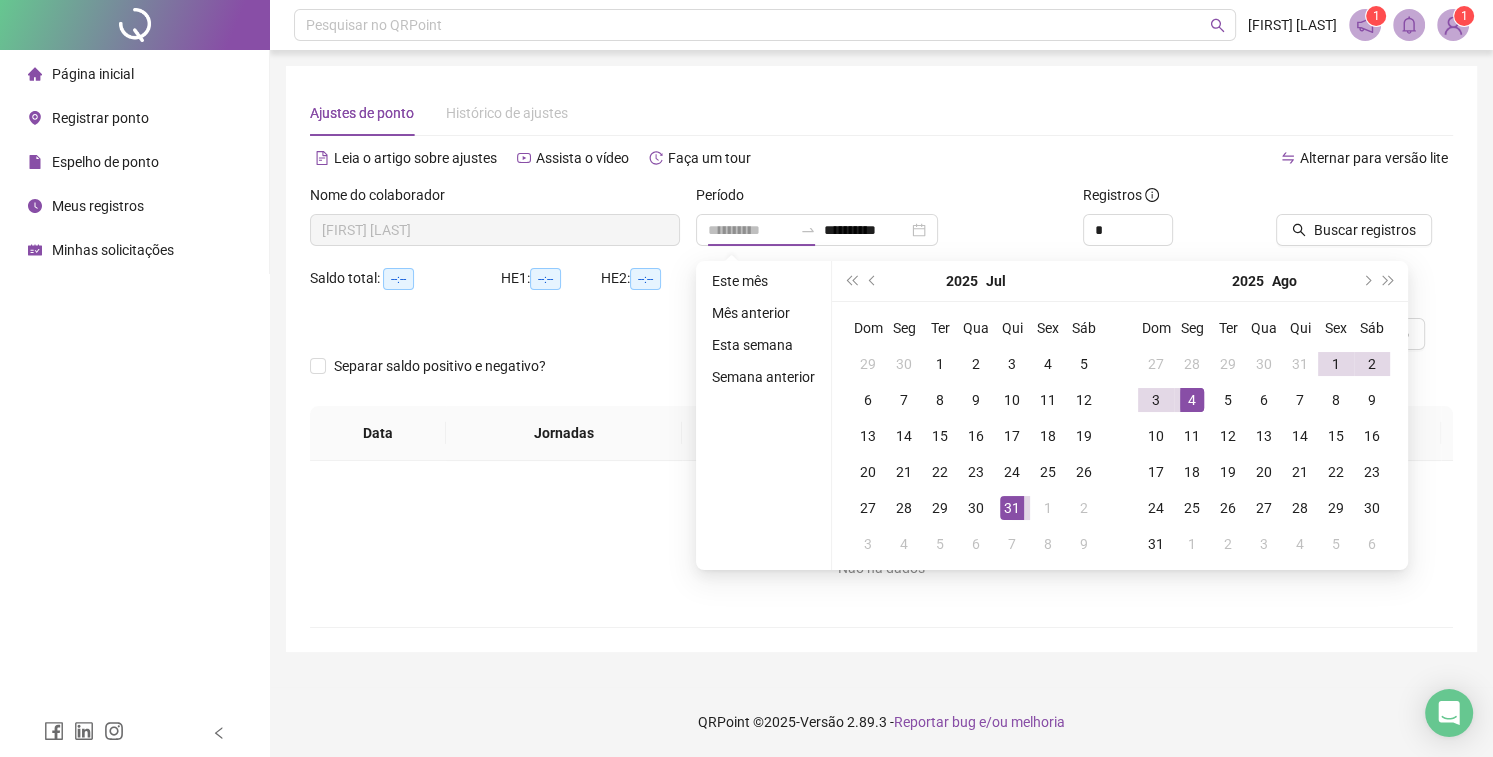 click on "4" at bounding box center [1192, 400] 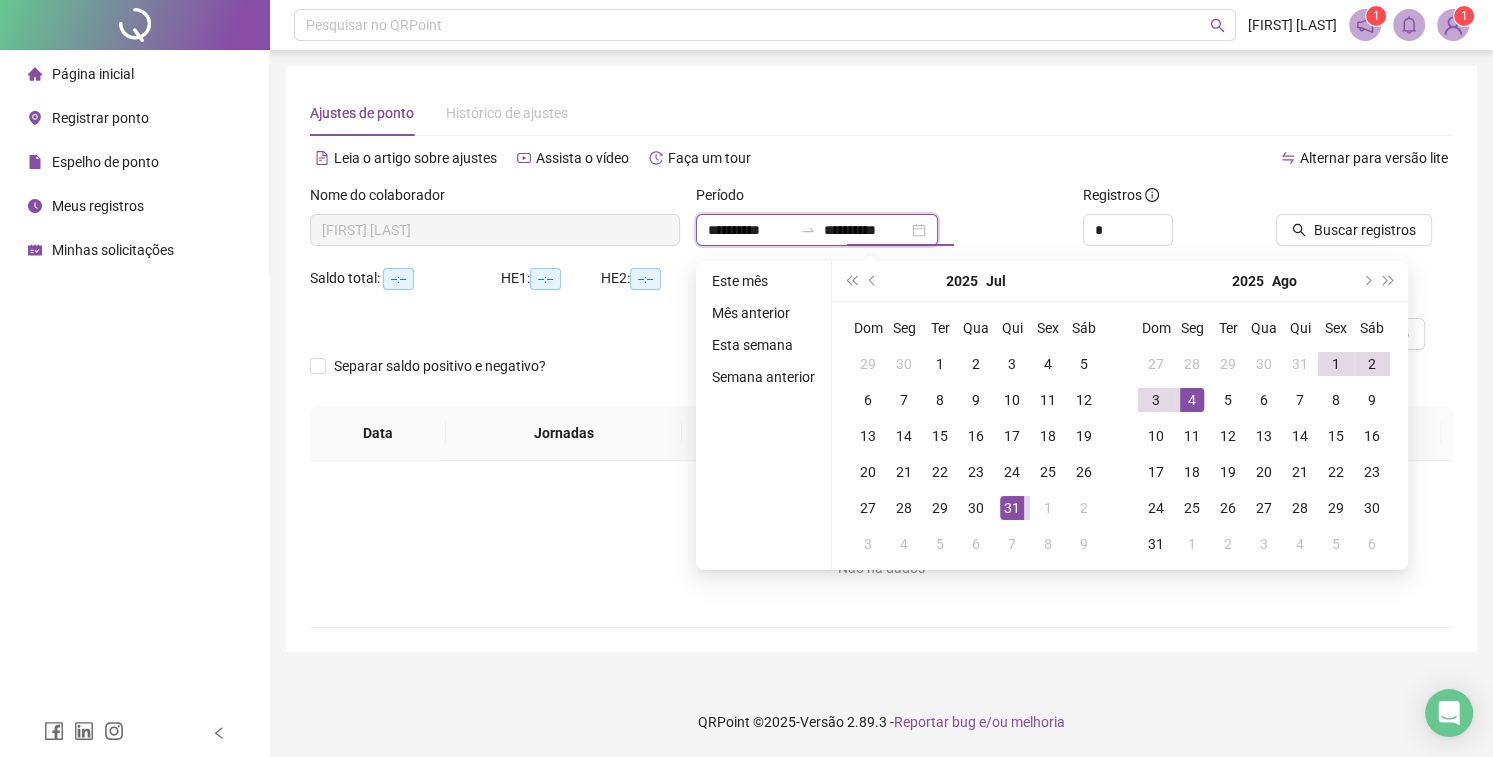click on "**********" at bounding box center [866, 230] 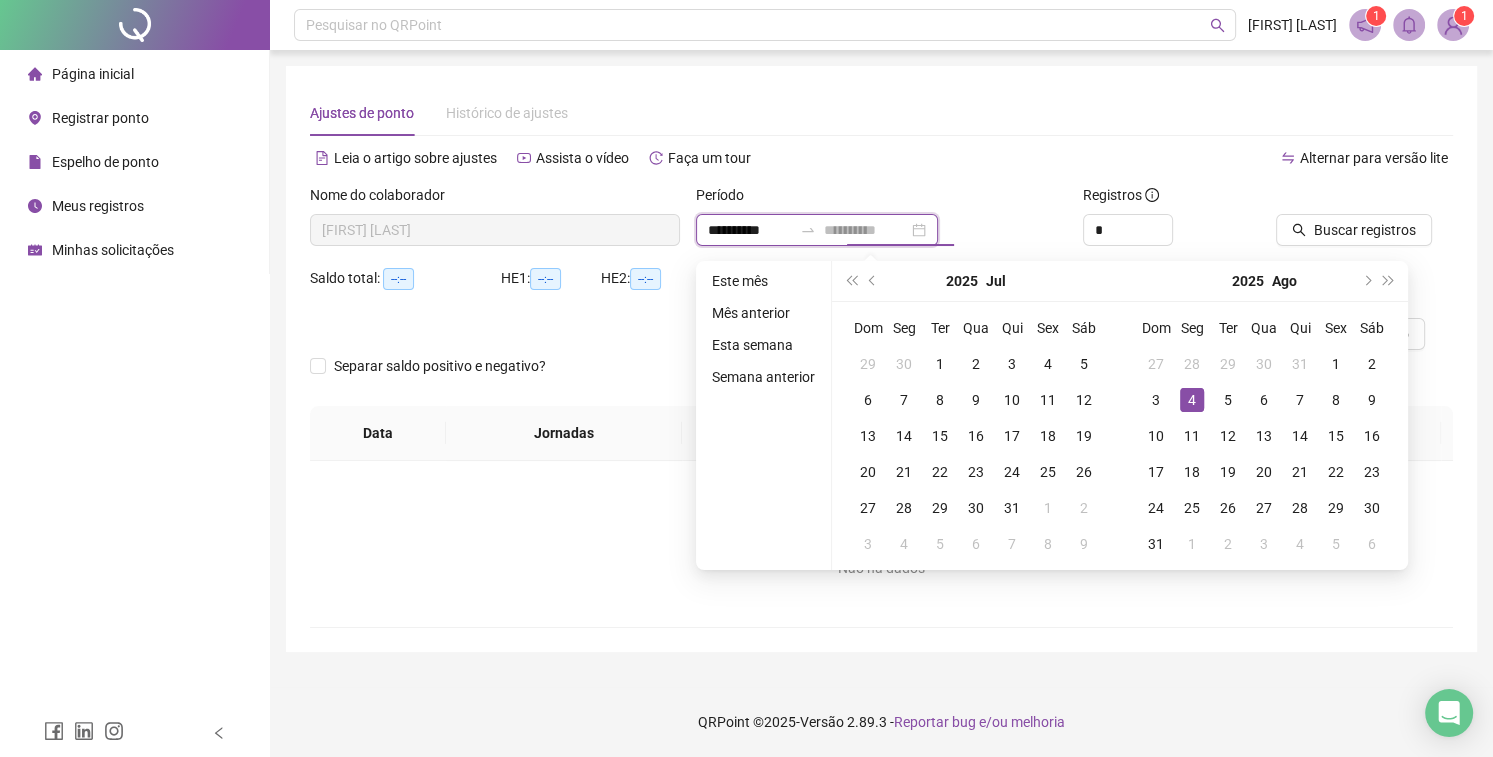 type on "**********" 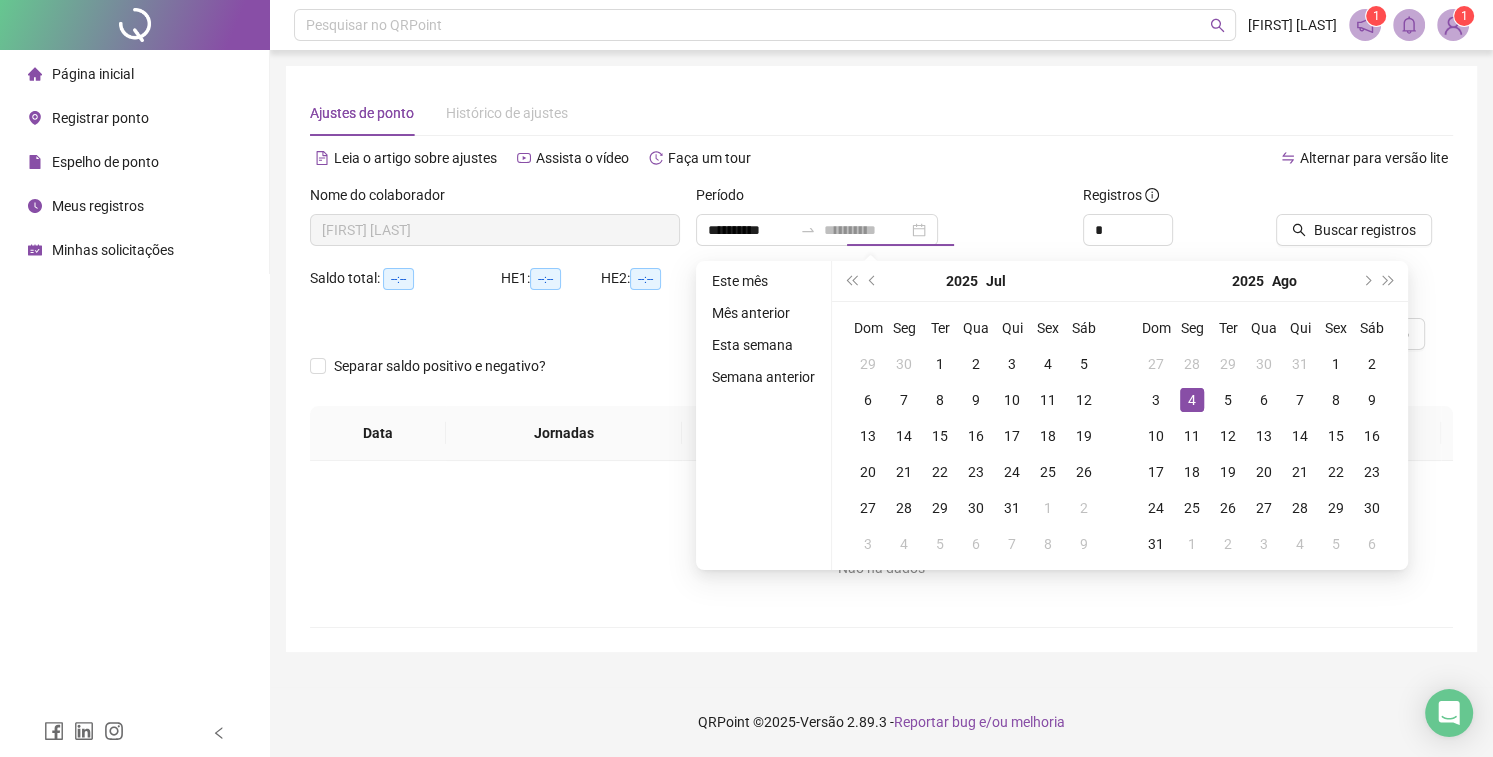 click on "4" at bounding box center [1192, 400] 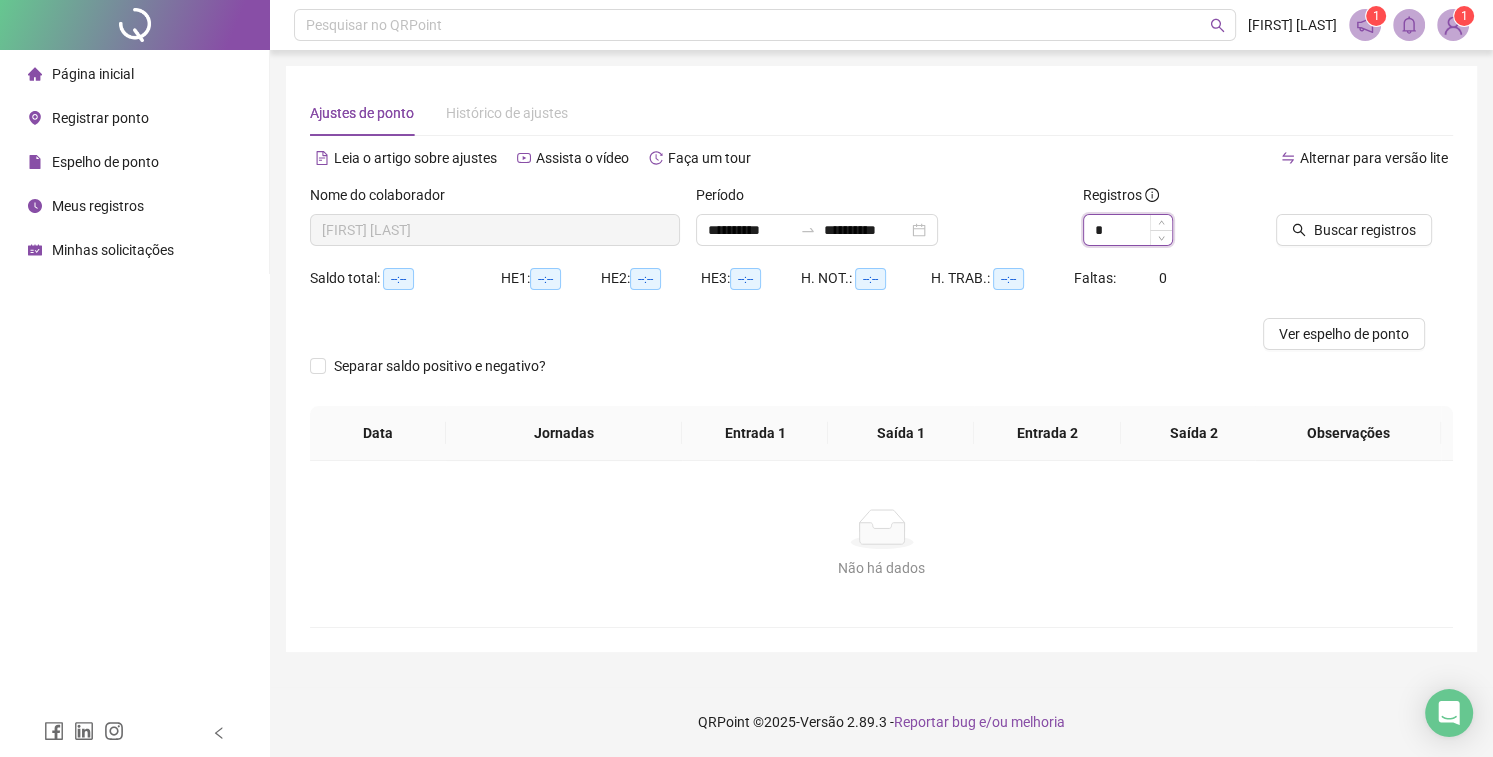 click on "*" at bounding box center [1128, 230] 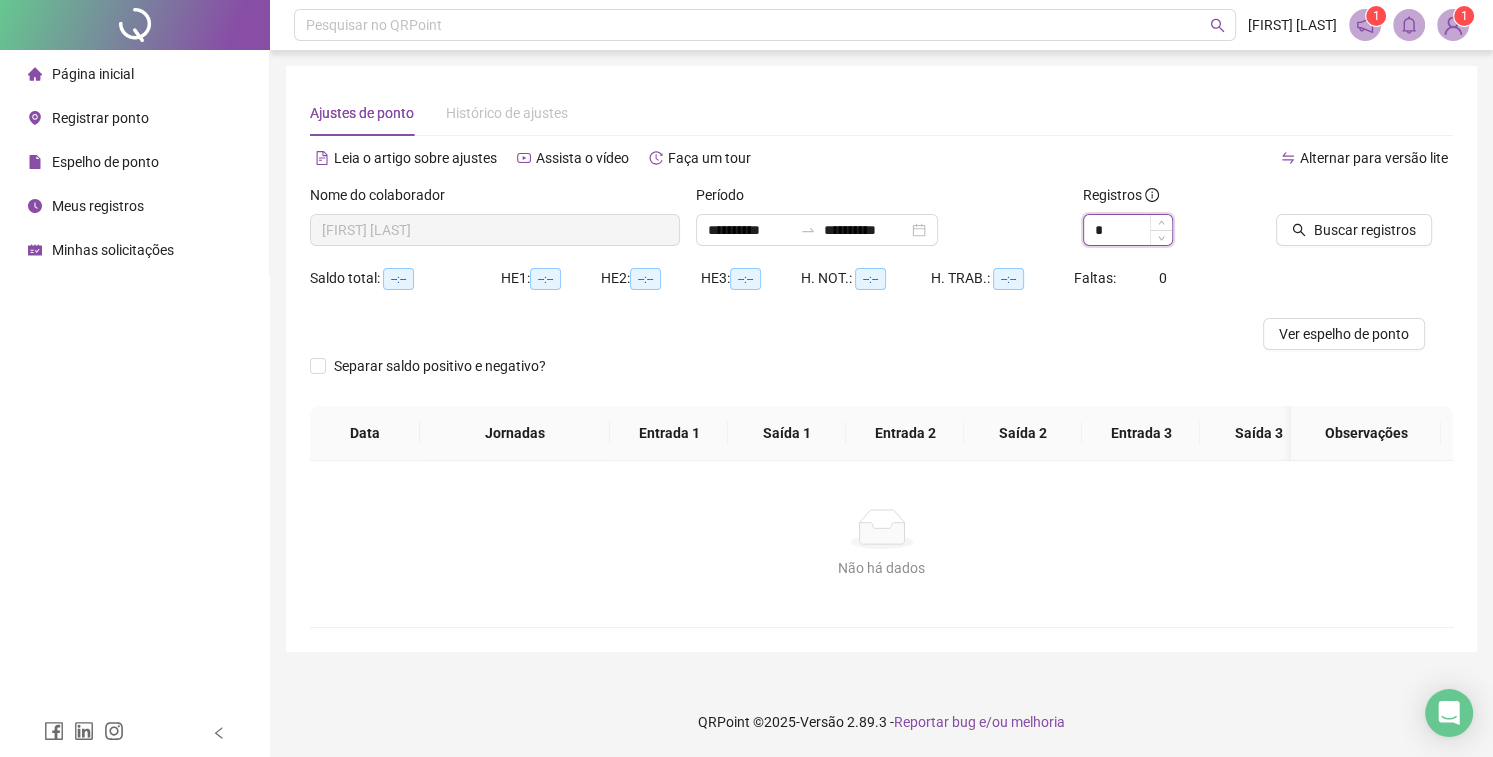 type on "*" 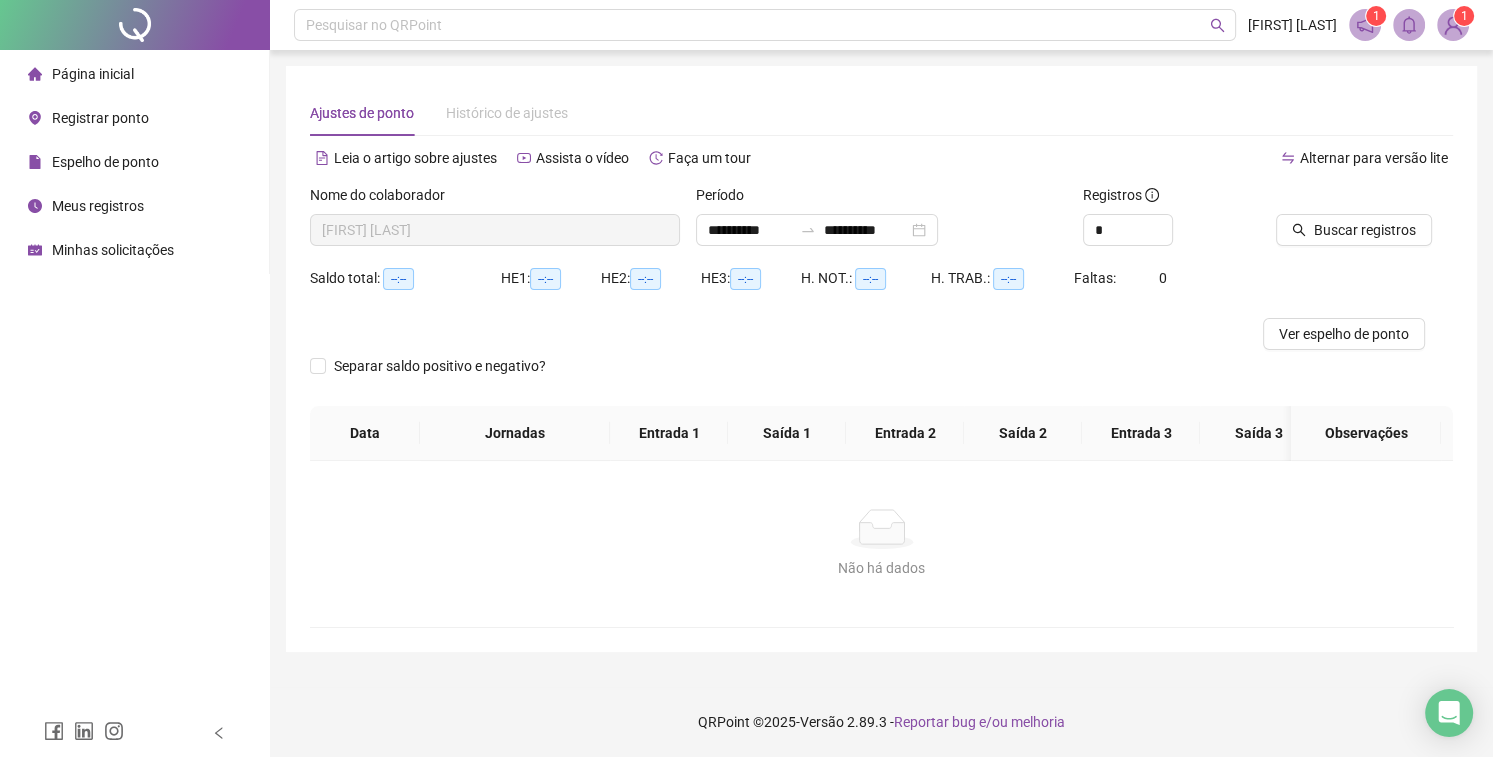 type 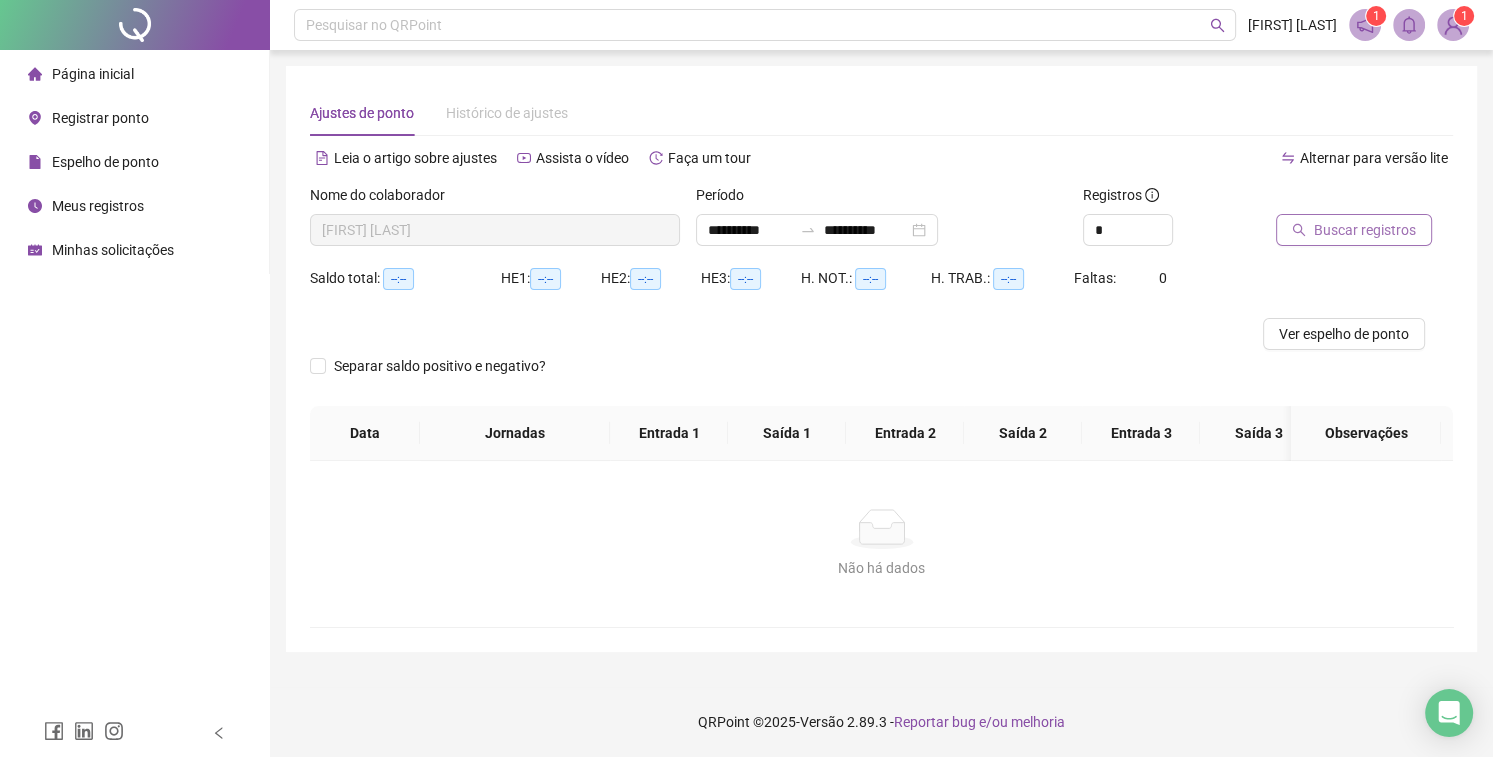 click on "Buscar registros" at bounding box center [1365, 230] 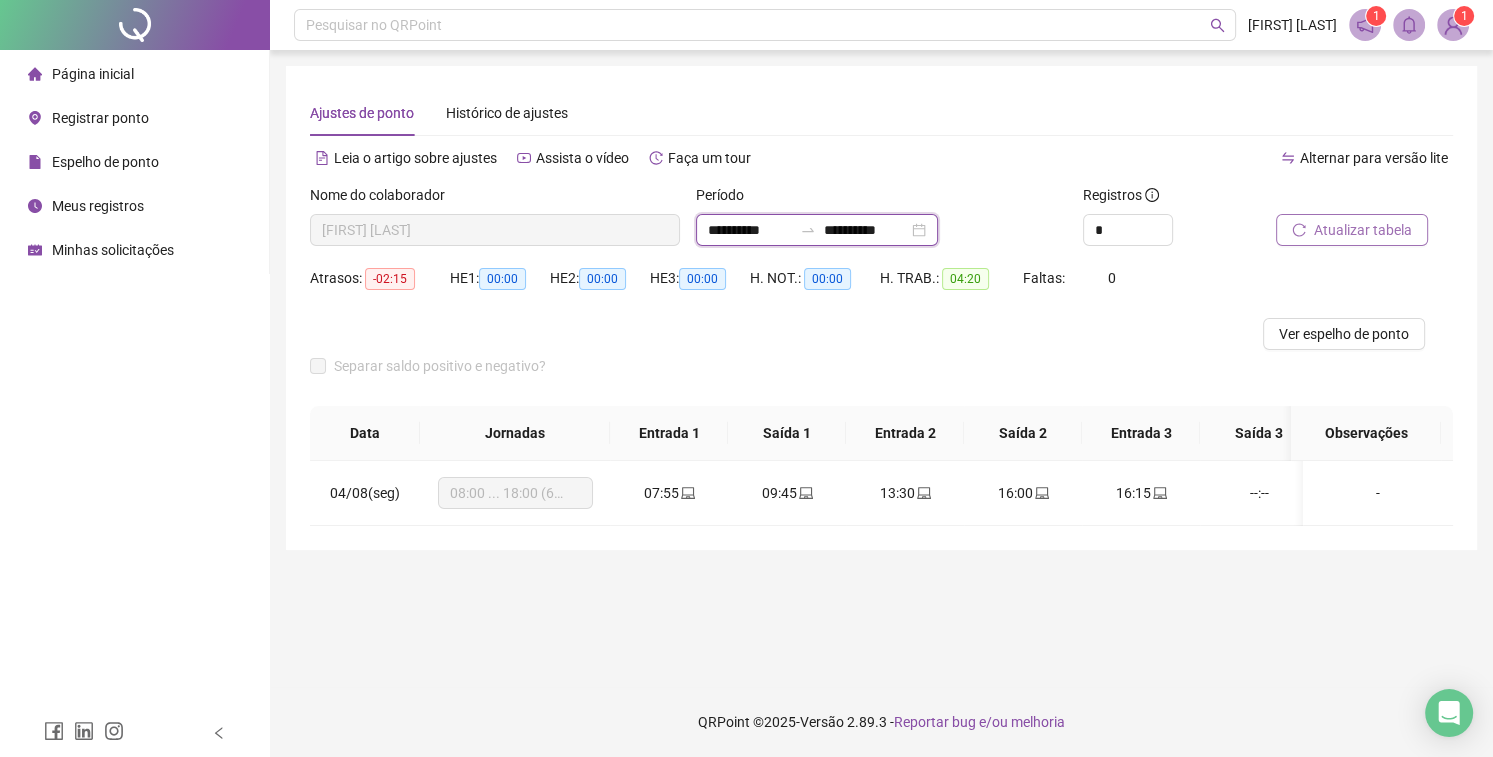 click on "**********" at bounding box center (750, 230) 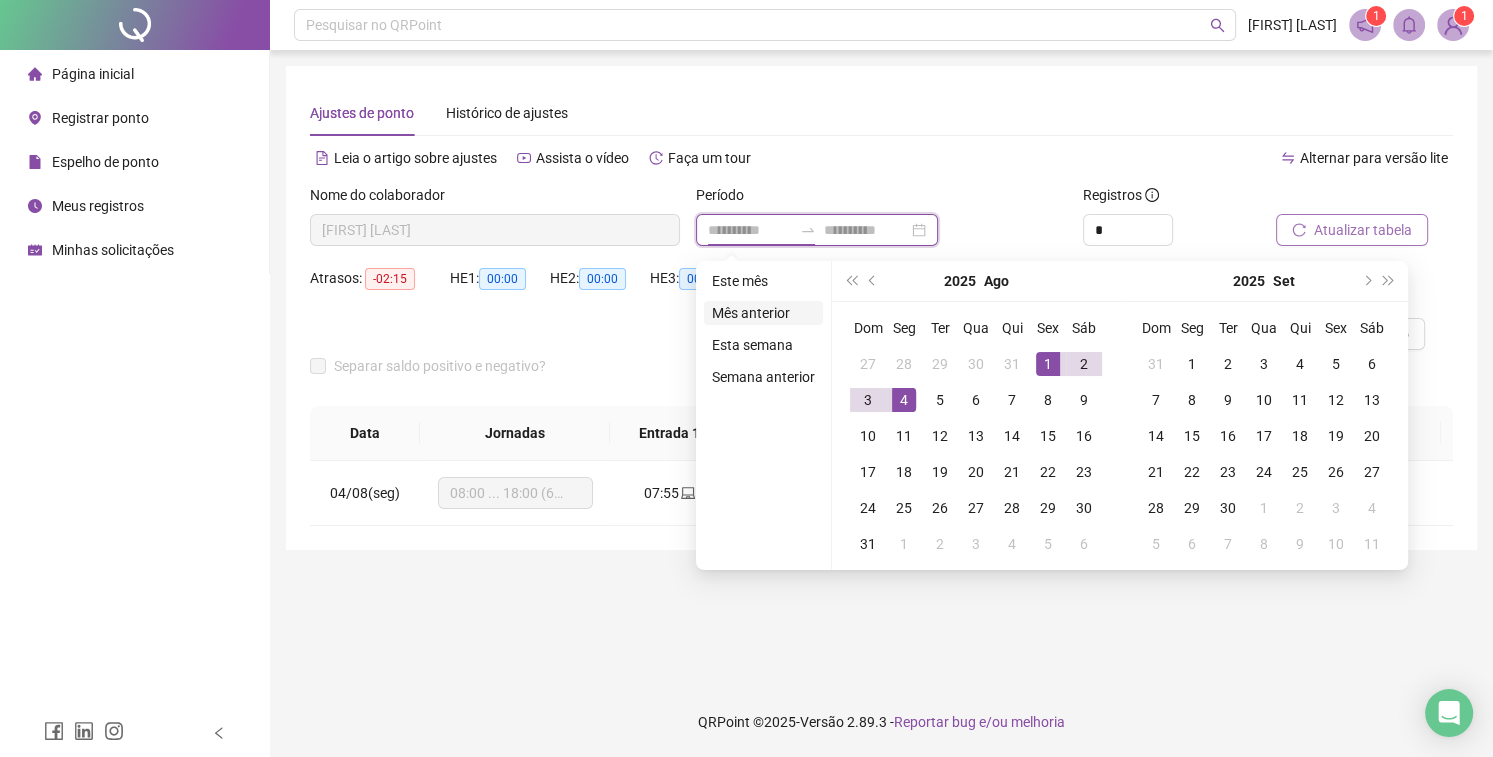 type on "**********" 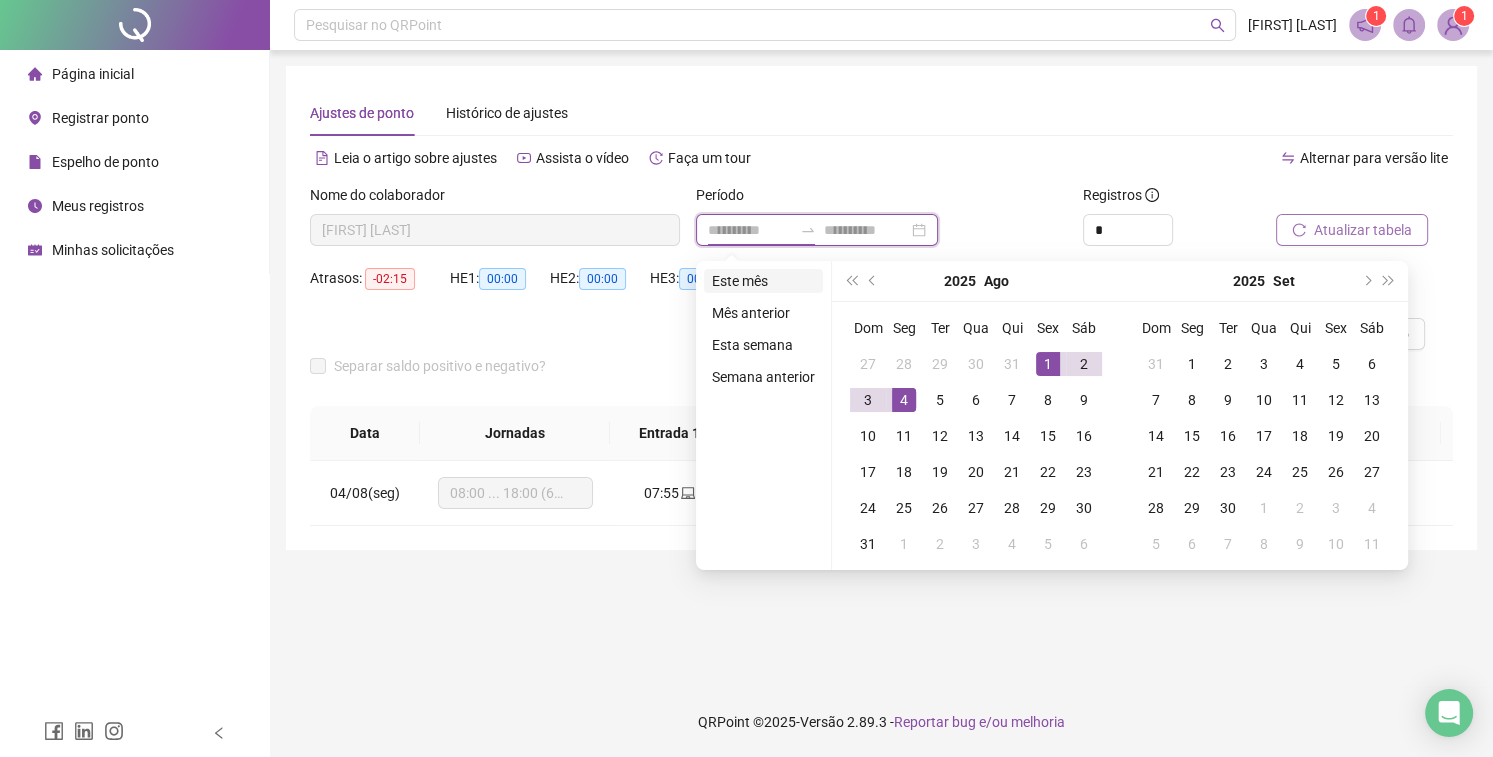 type on "**********" 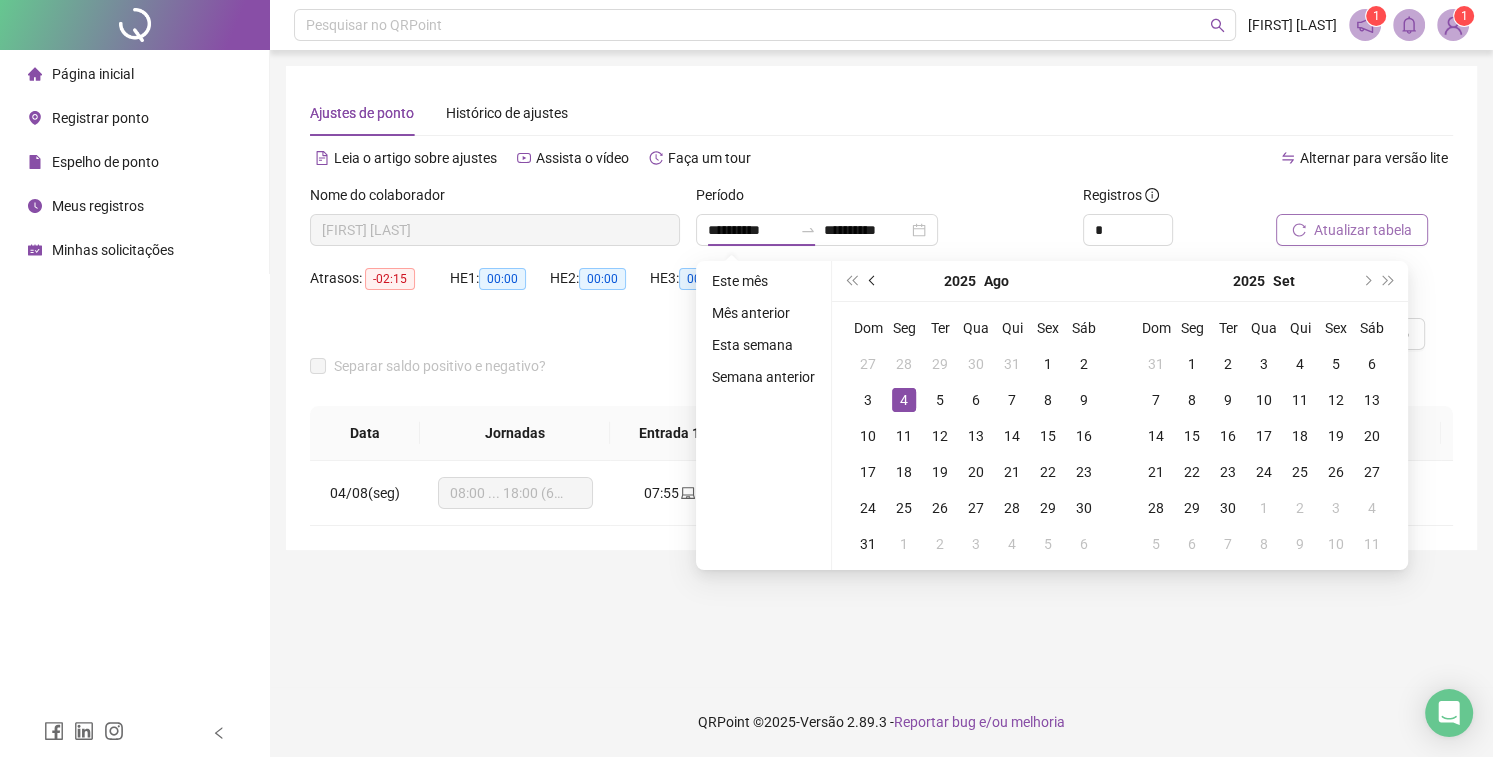 click at bounding box center [873, 281] 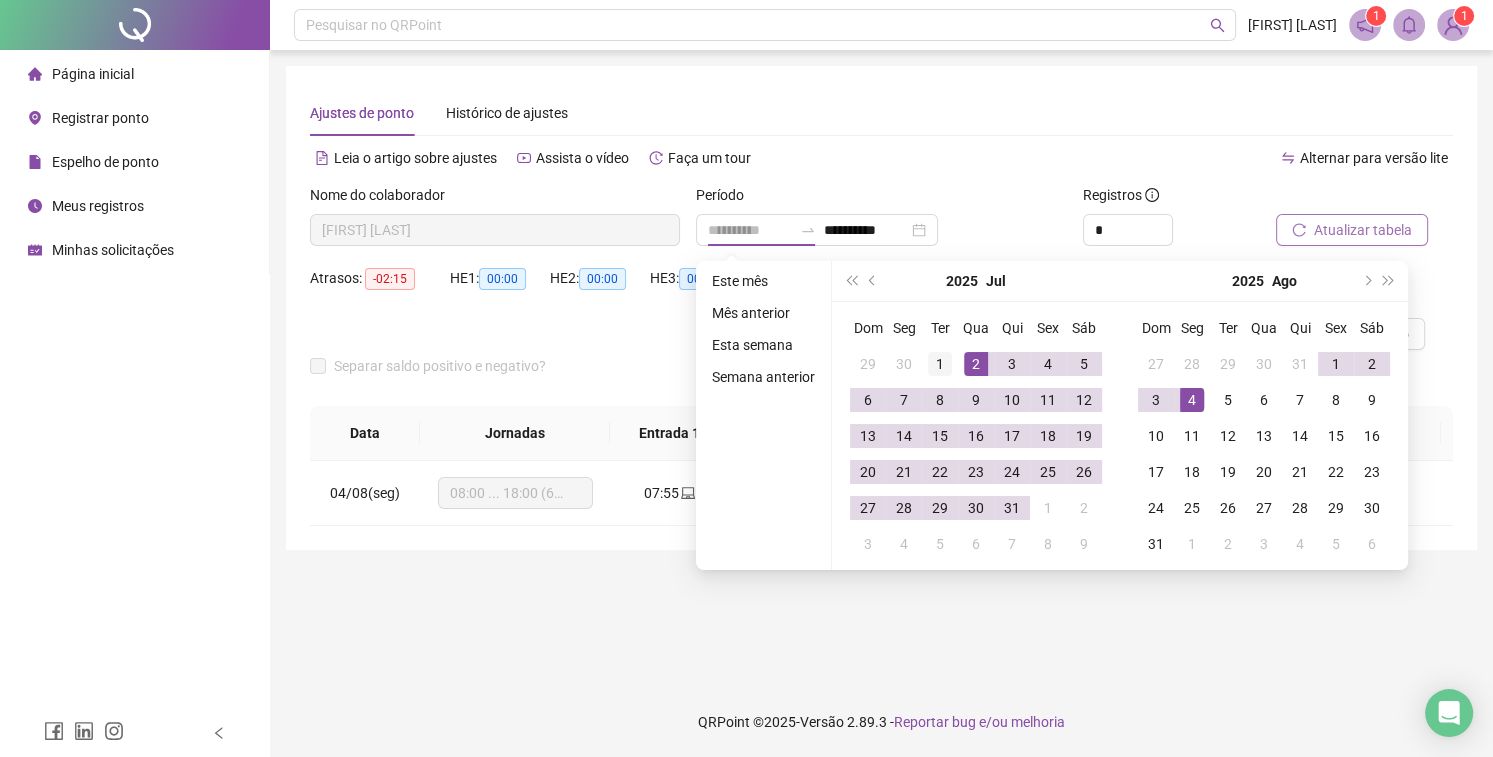 type on "**********" 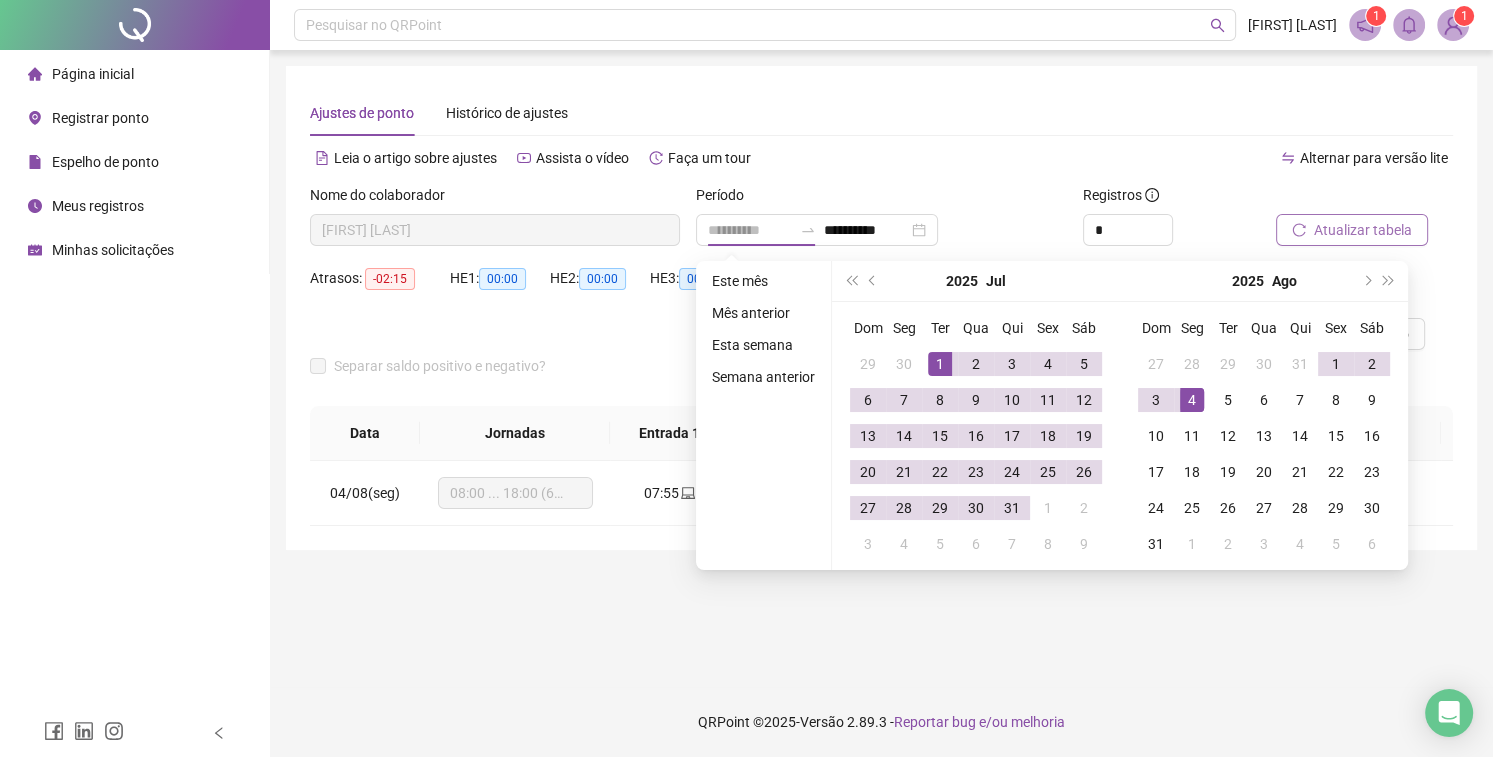 click on "1" at bounding box center [940, 364] 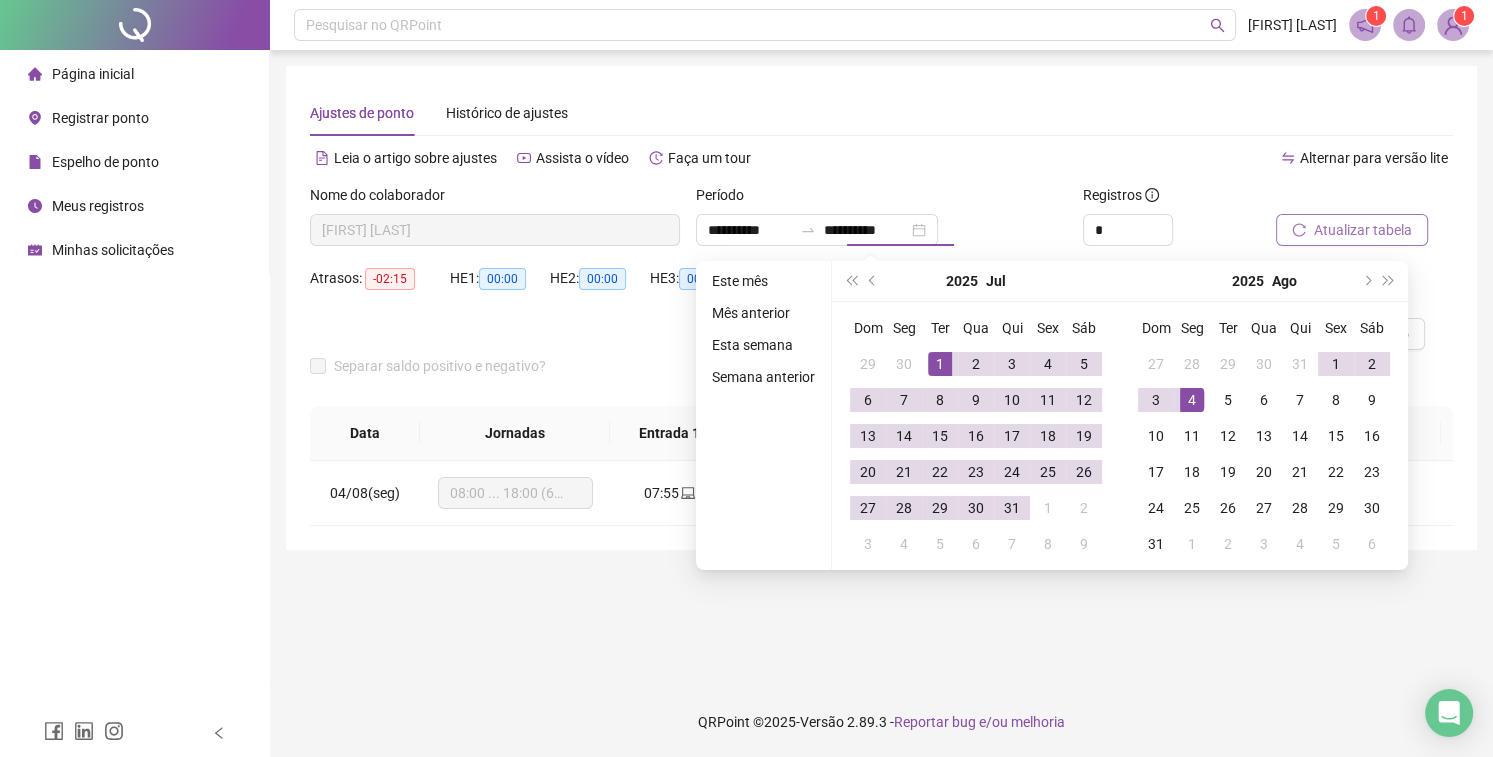 drag, startPoint x: 1268, startPoint y: 184, endPoint x: 1273, endPoint y: 198, distance: 14.866069 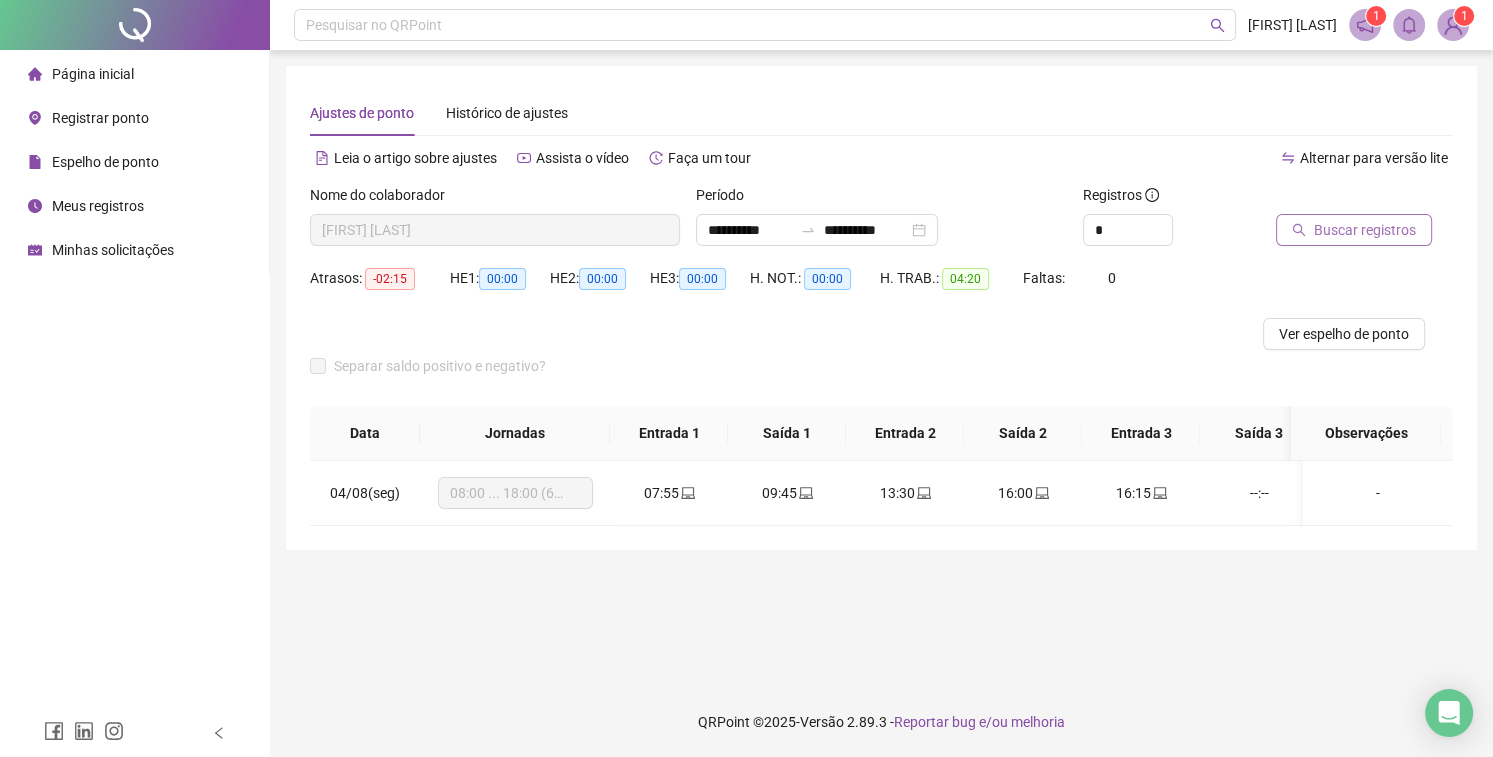 click on "Buscar registros" at bounding box center [1365, 230] 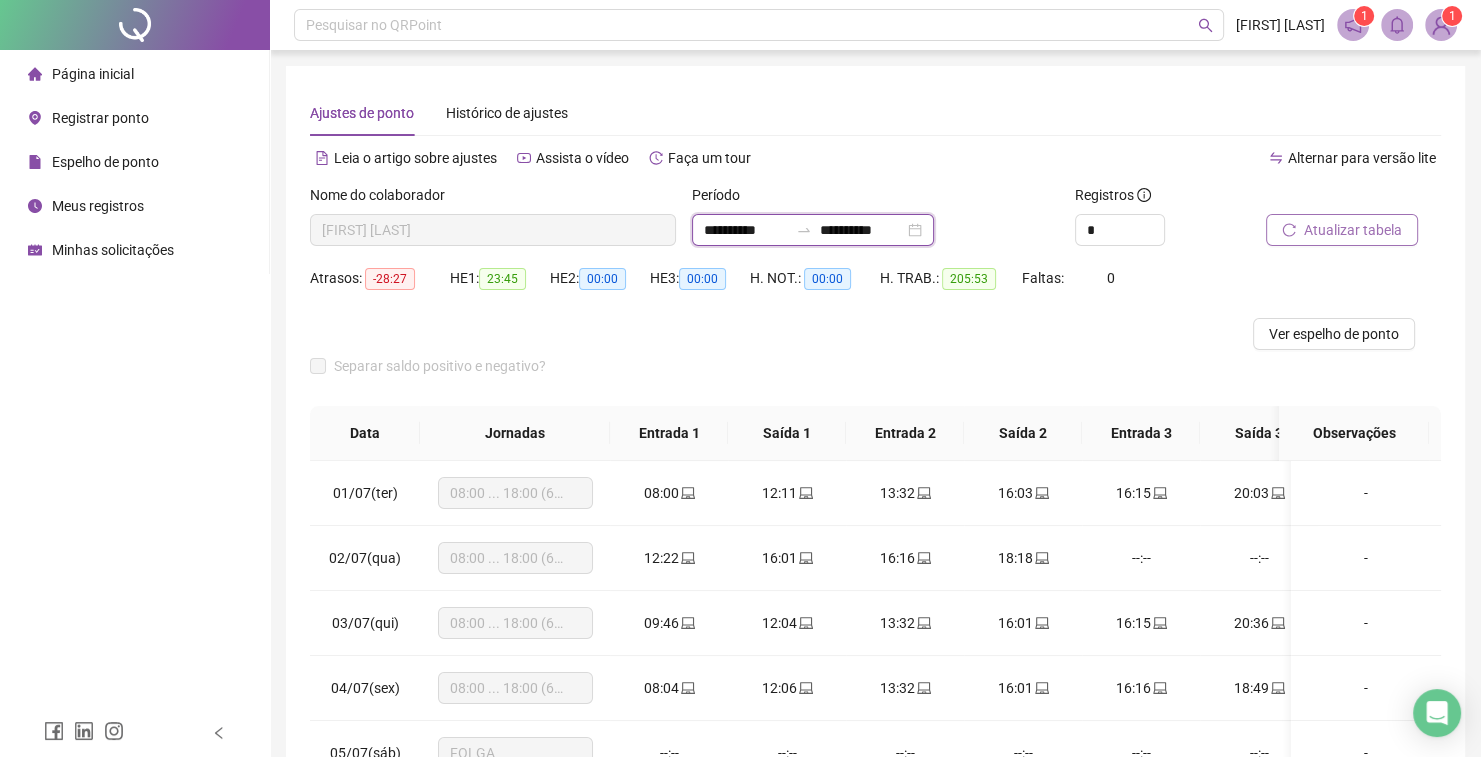 click on "**********" at bounding box center (862, 230) 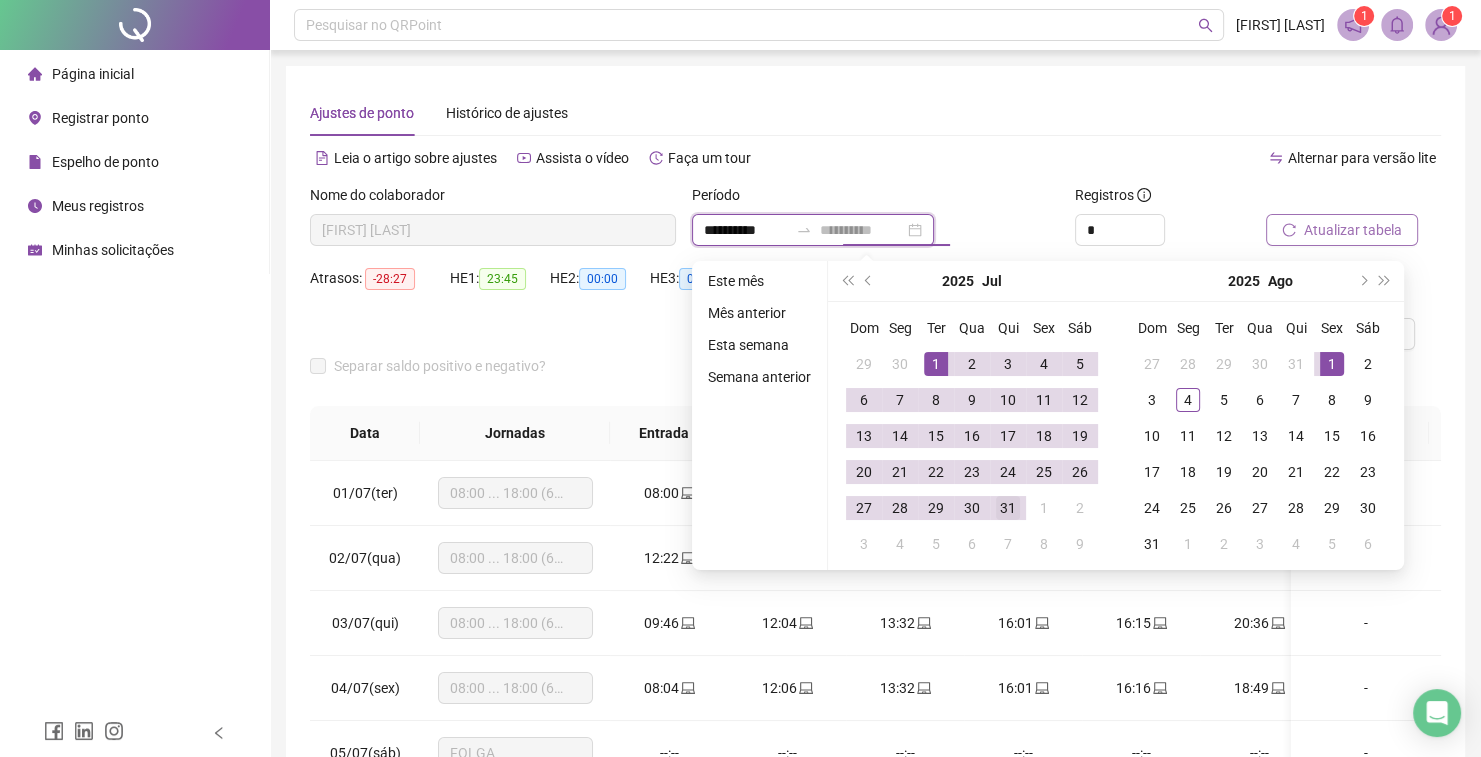type on "**********" 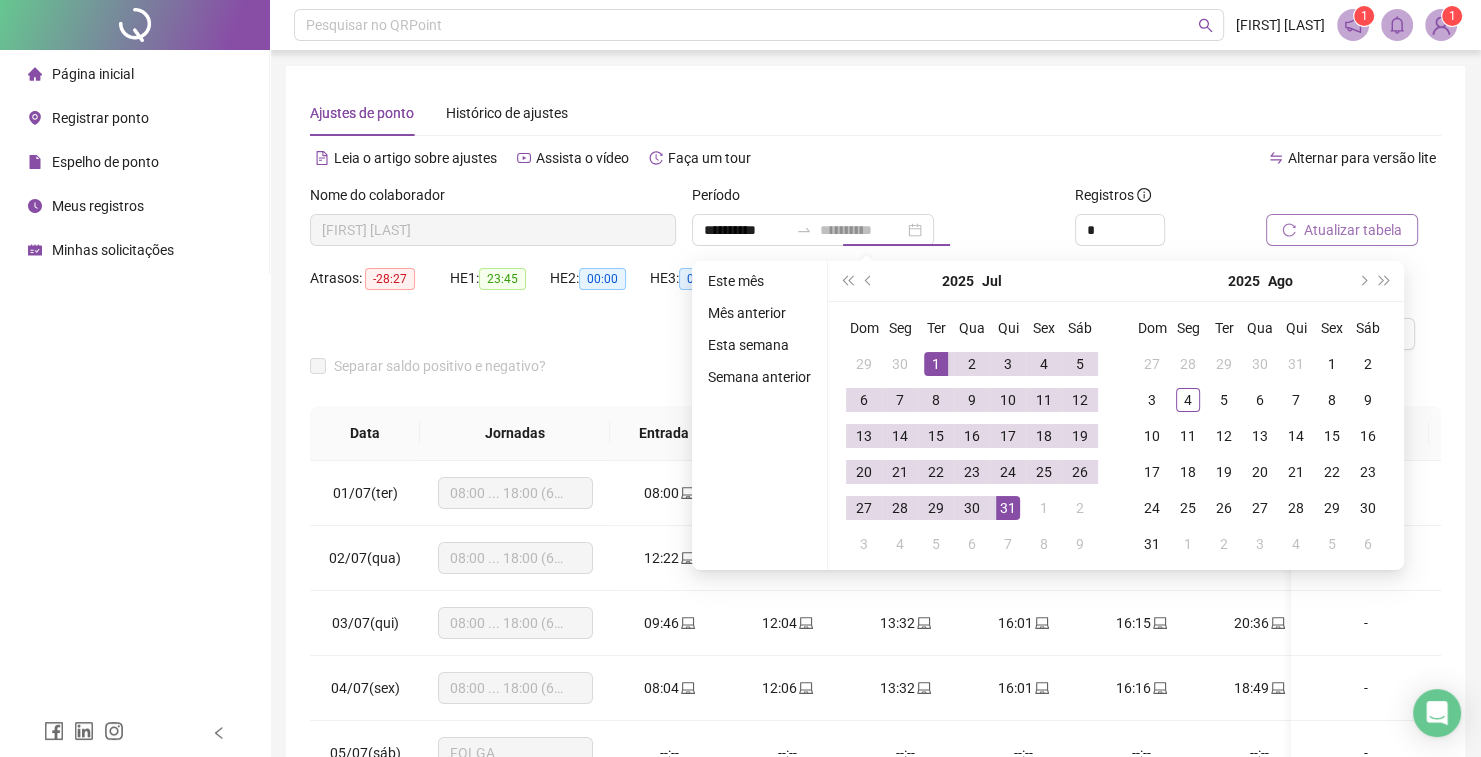 click on "31" at bounding box center (1008, 508) 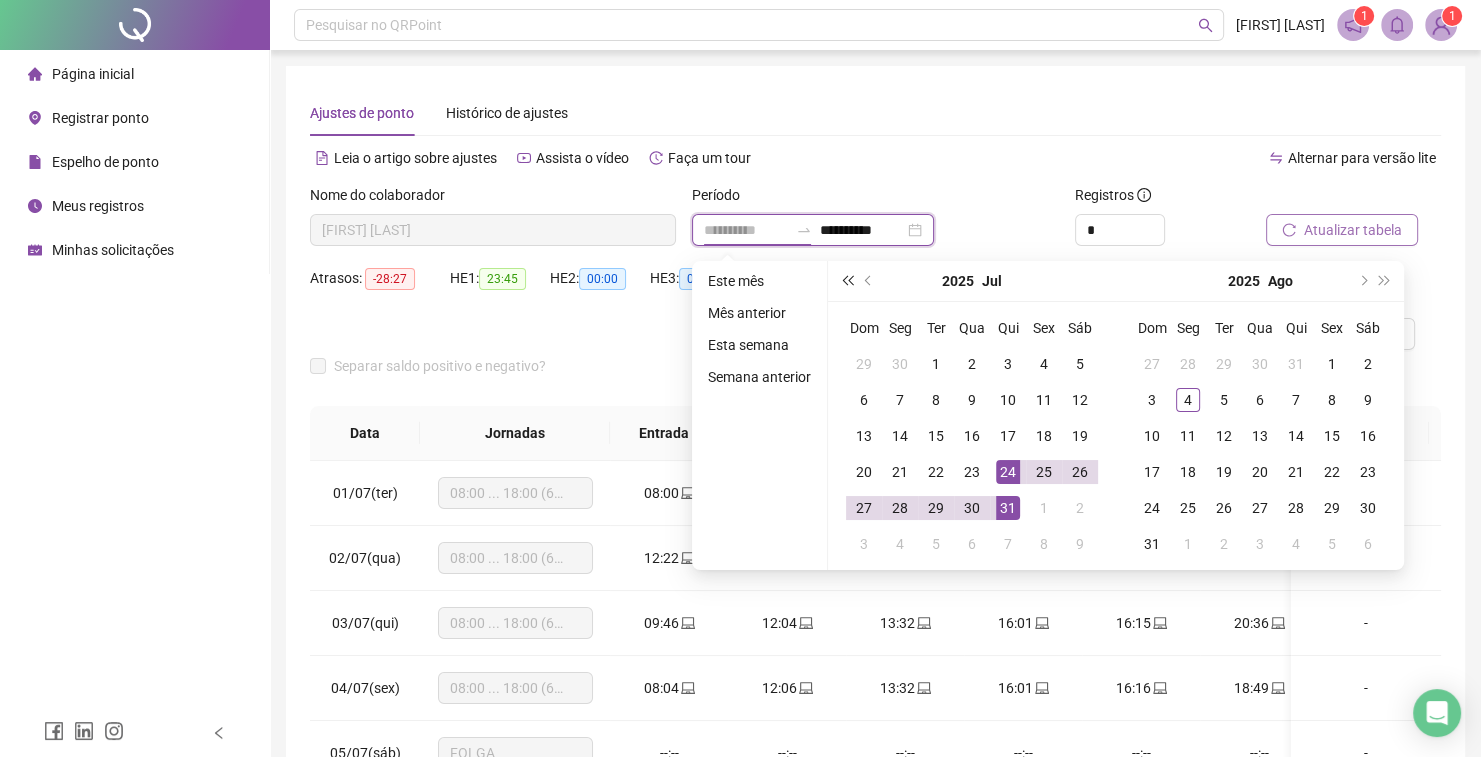 type on "**********" 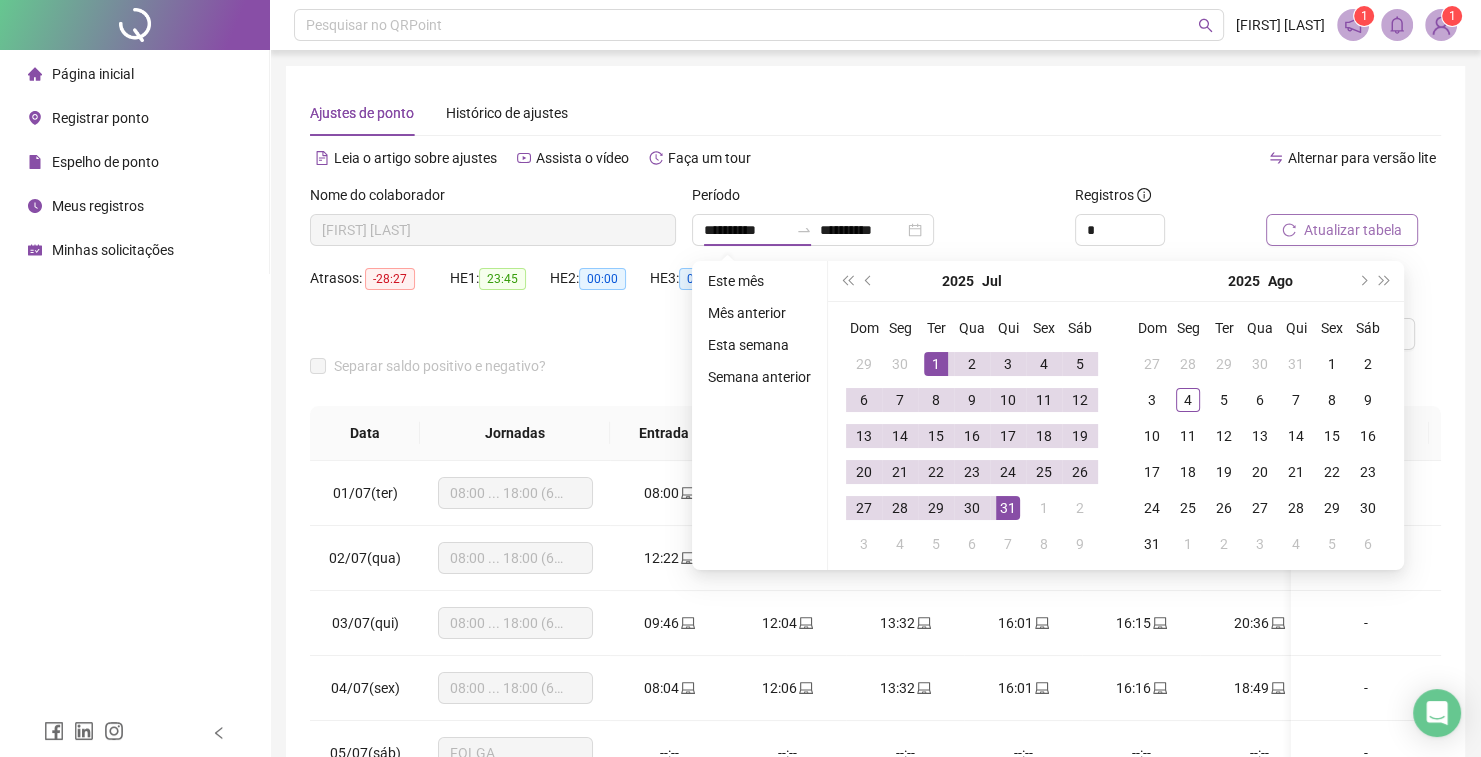 click on "Alternar para versão lite" at bounding box center [1159, 158] 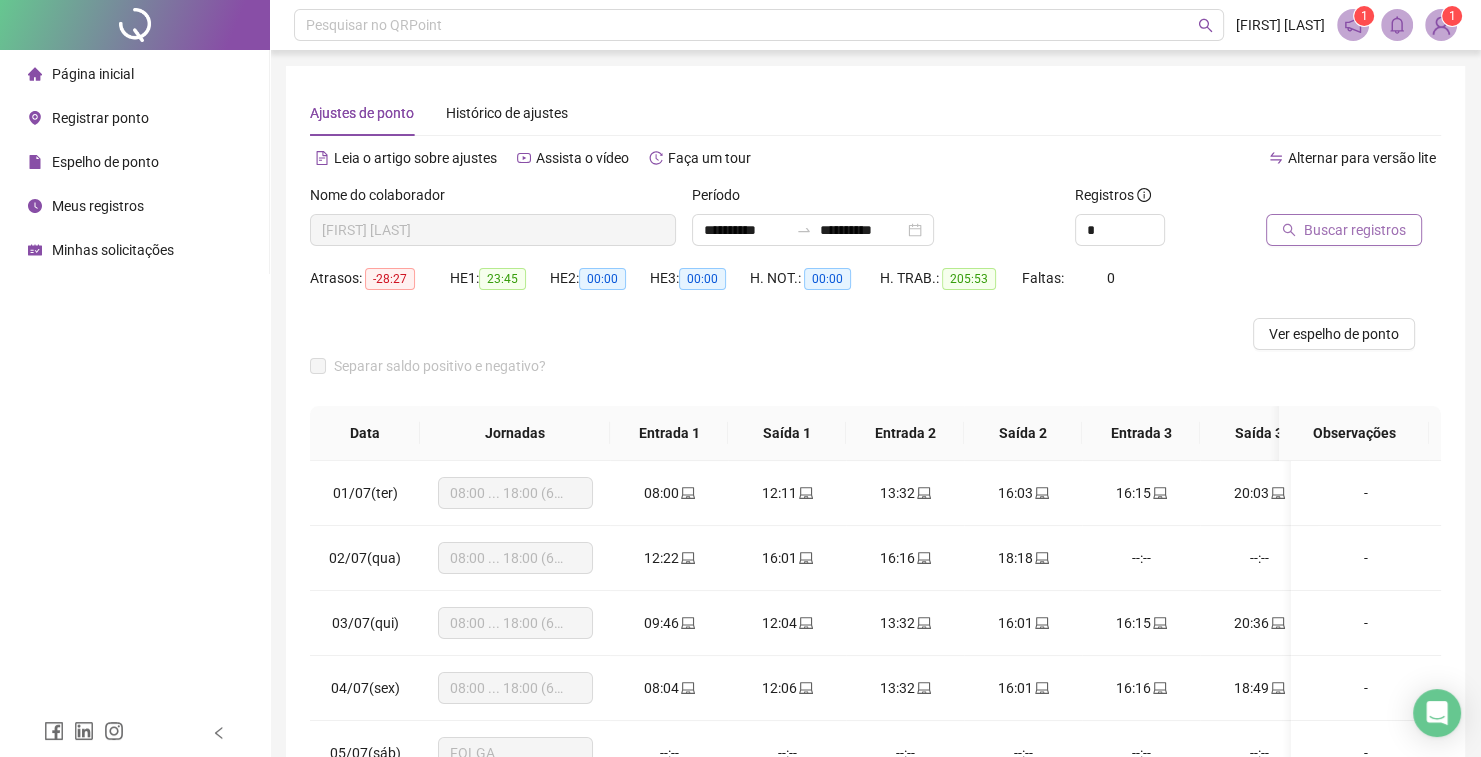 click at bounding box center [1328, 199] 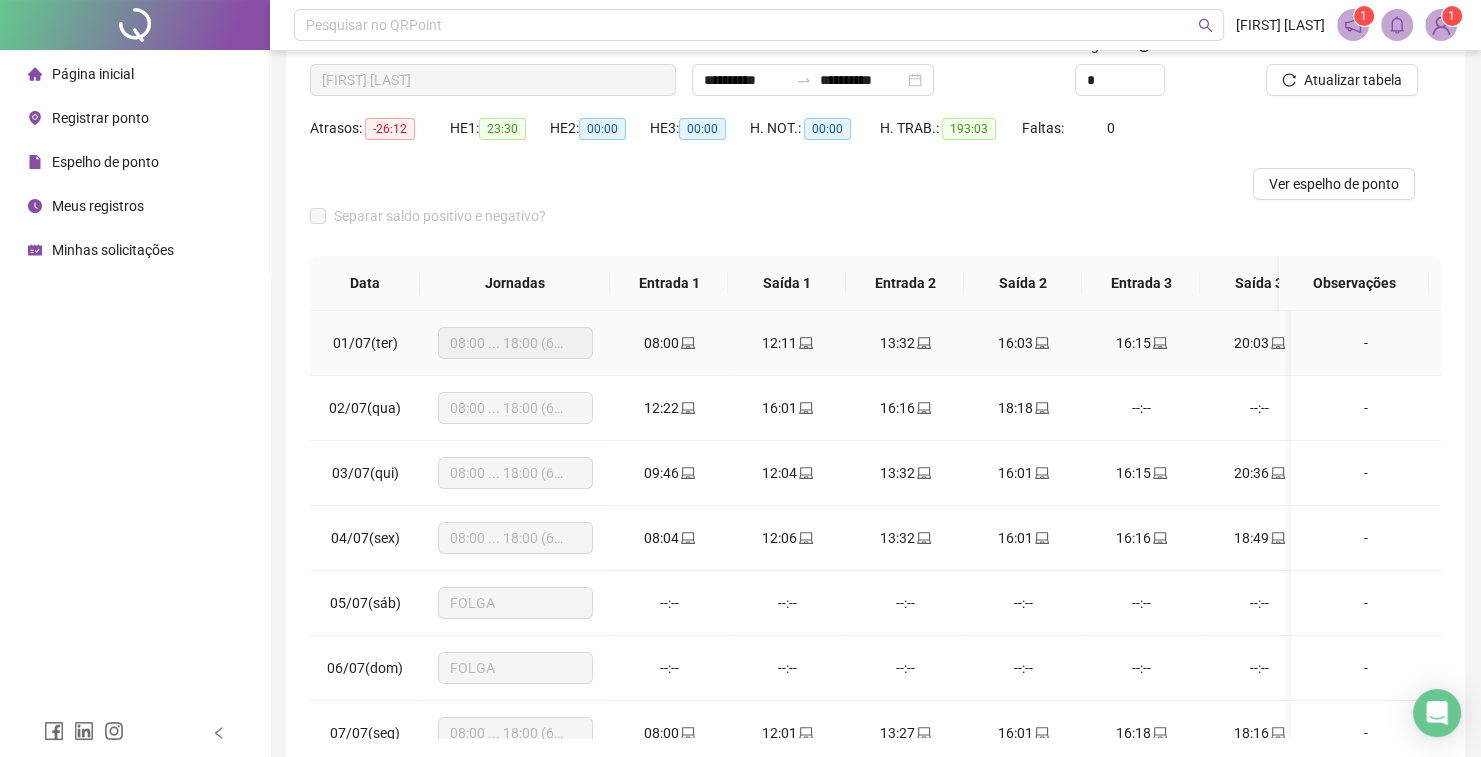 scroll, scrollTop: 160, scrollLeft: 0, axis: vertical 